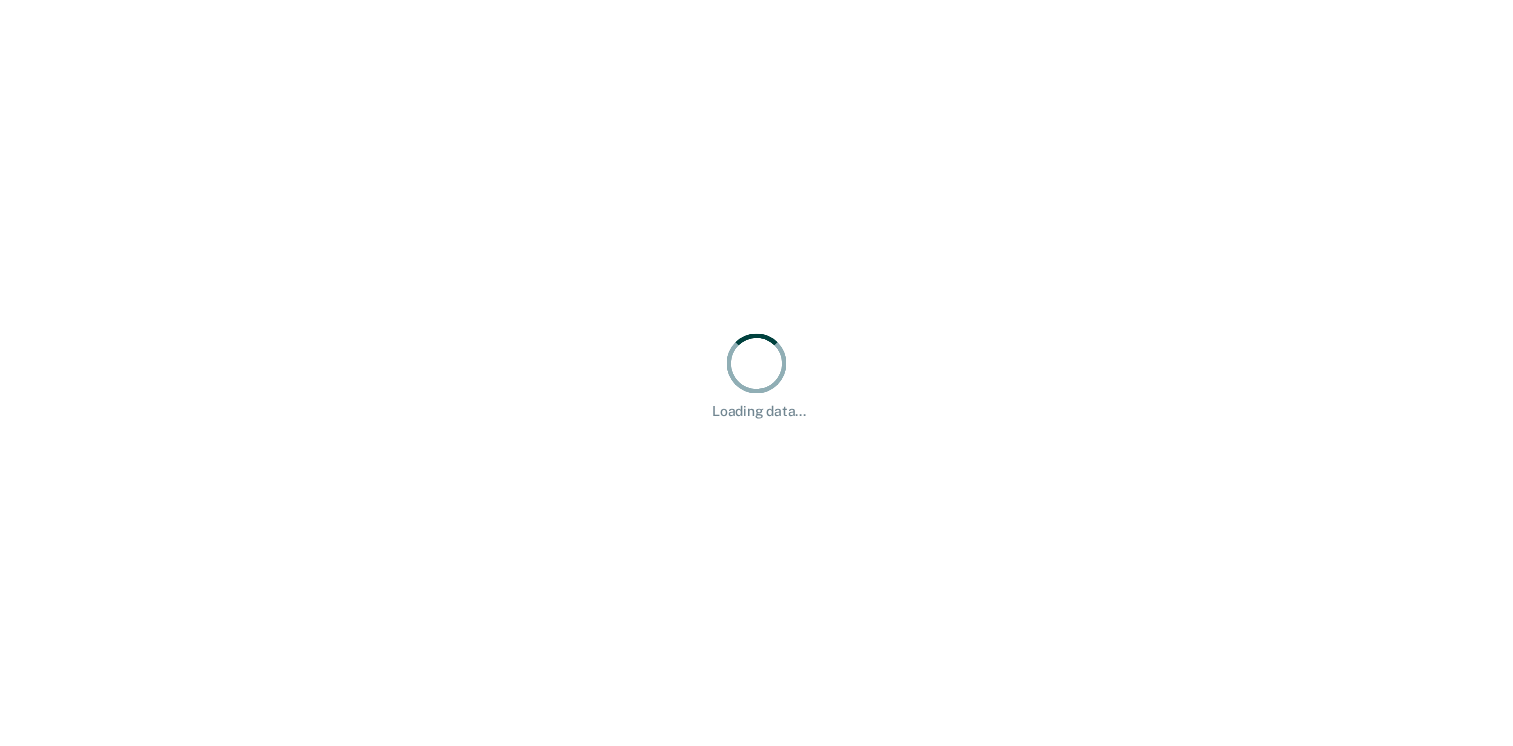 scroll, scrollTop: 0, scrollLeft: 0, axis: both 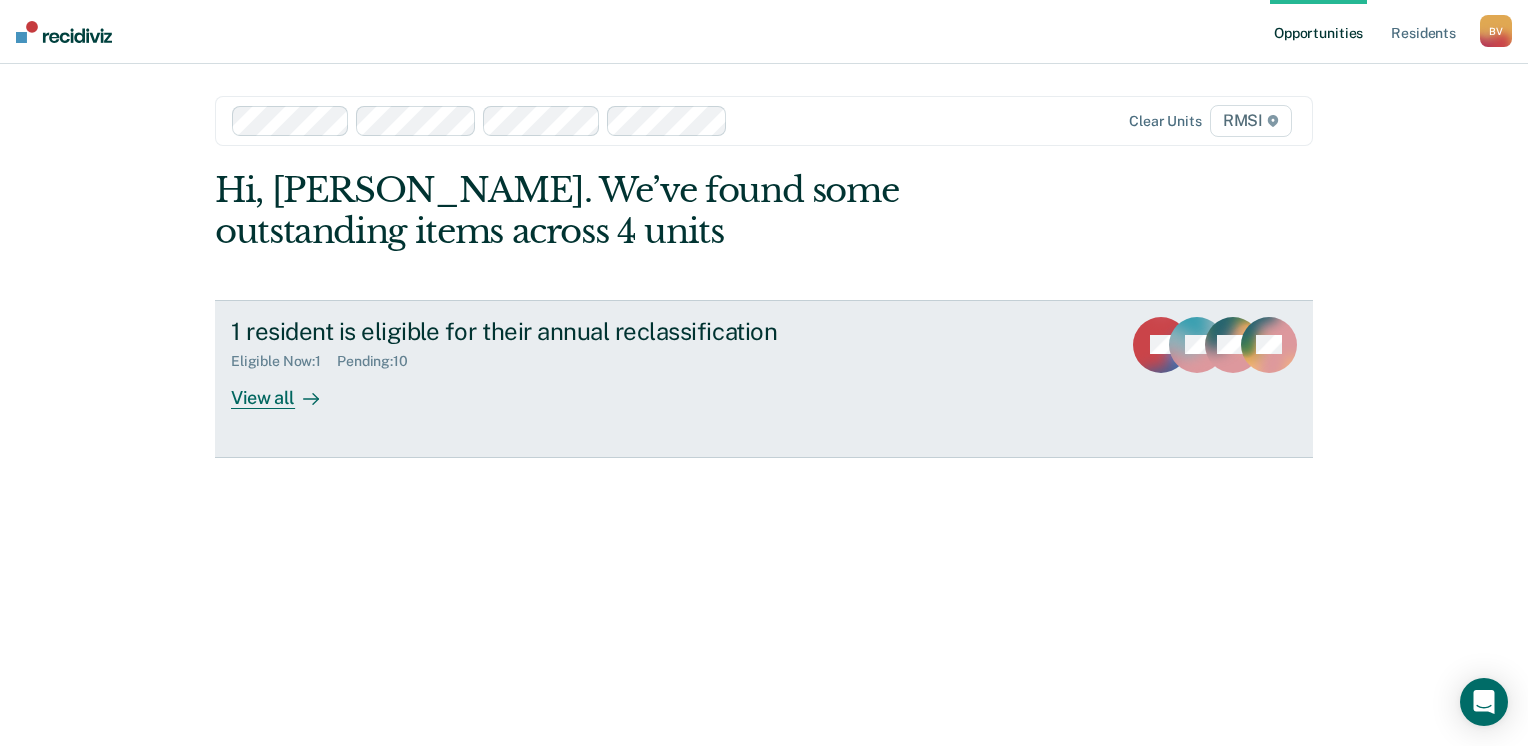 click 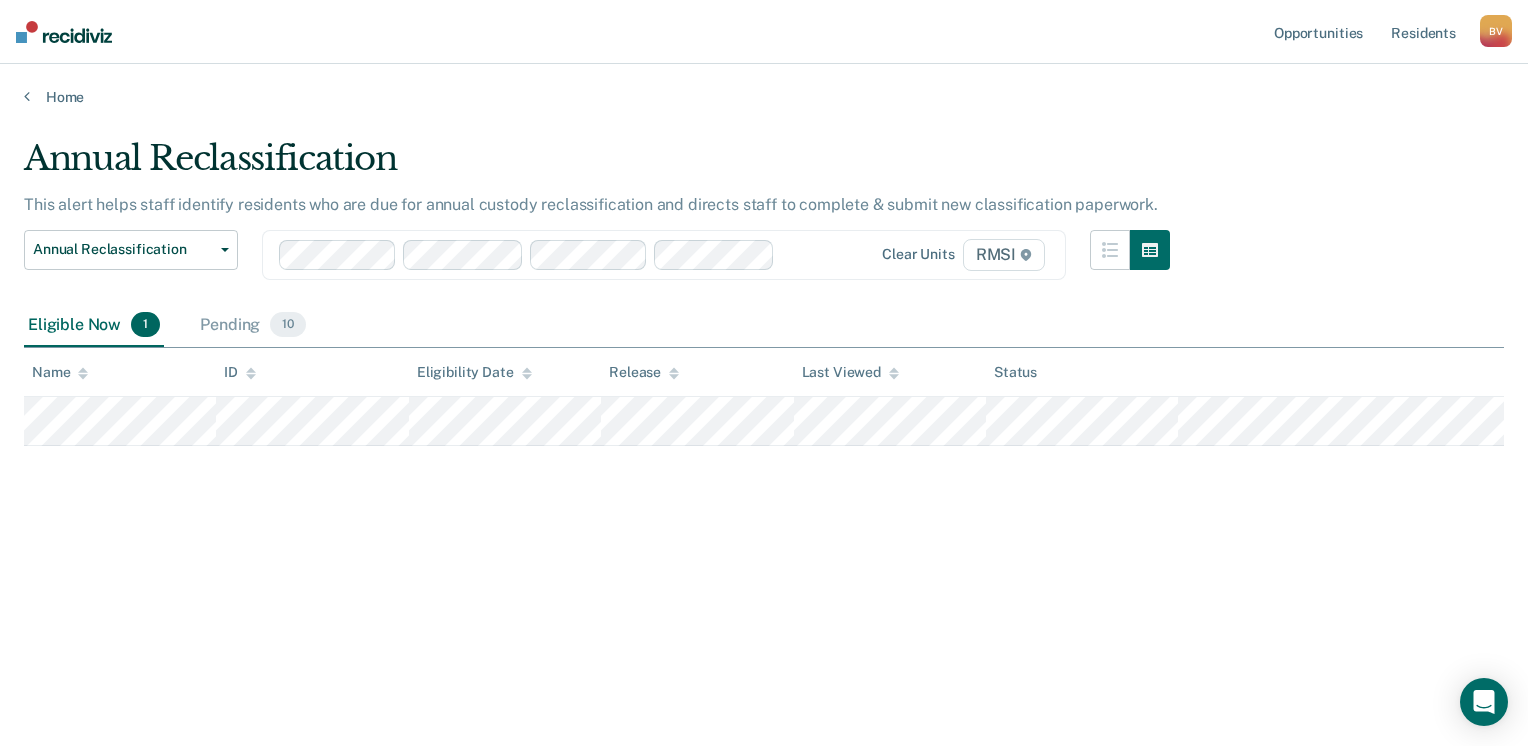 click on "1" at bounding box center (145, 325) 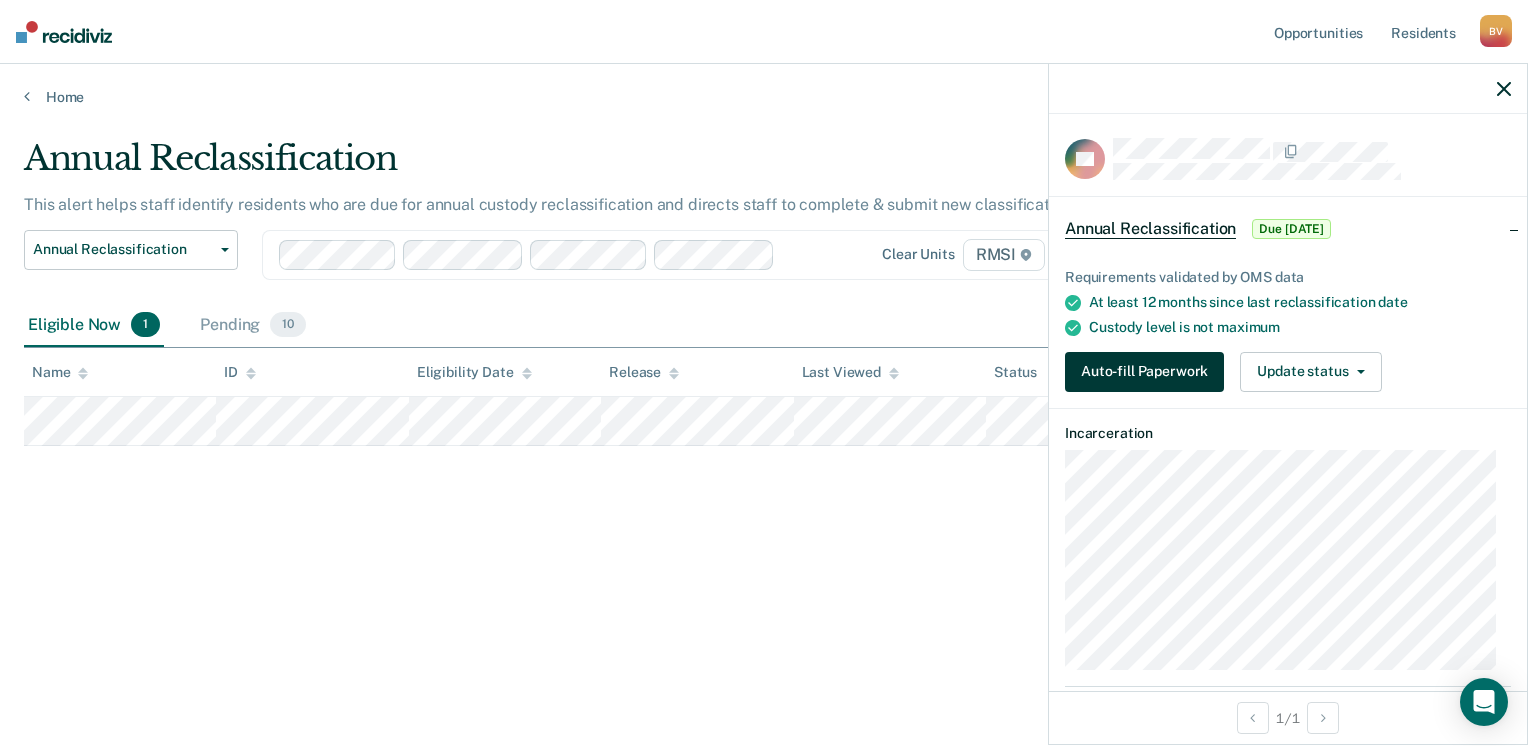 click on "Auto-fill Paperwork" at bounding box center (1144, 372) 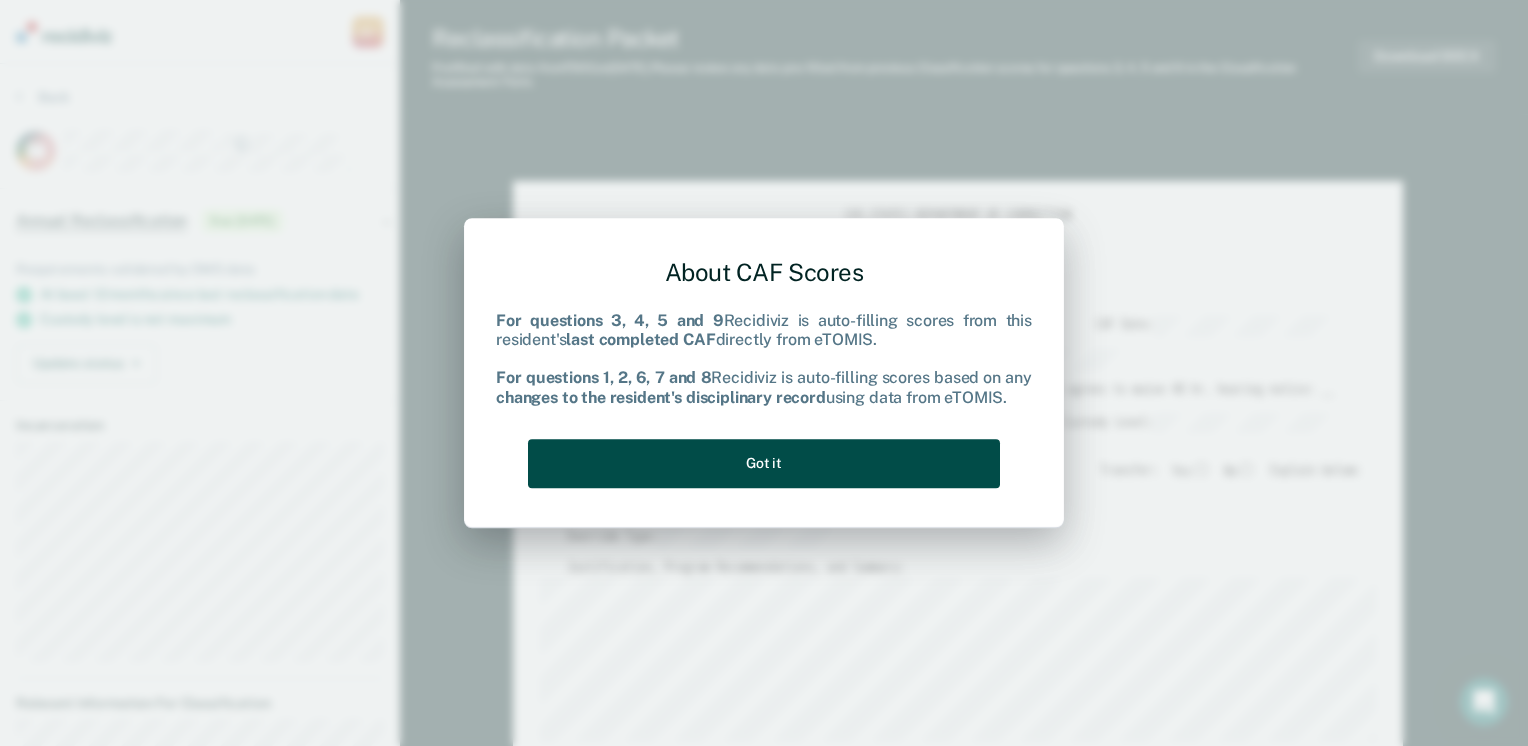 click on "Got it" at bounding box center [764, 463] 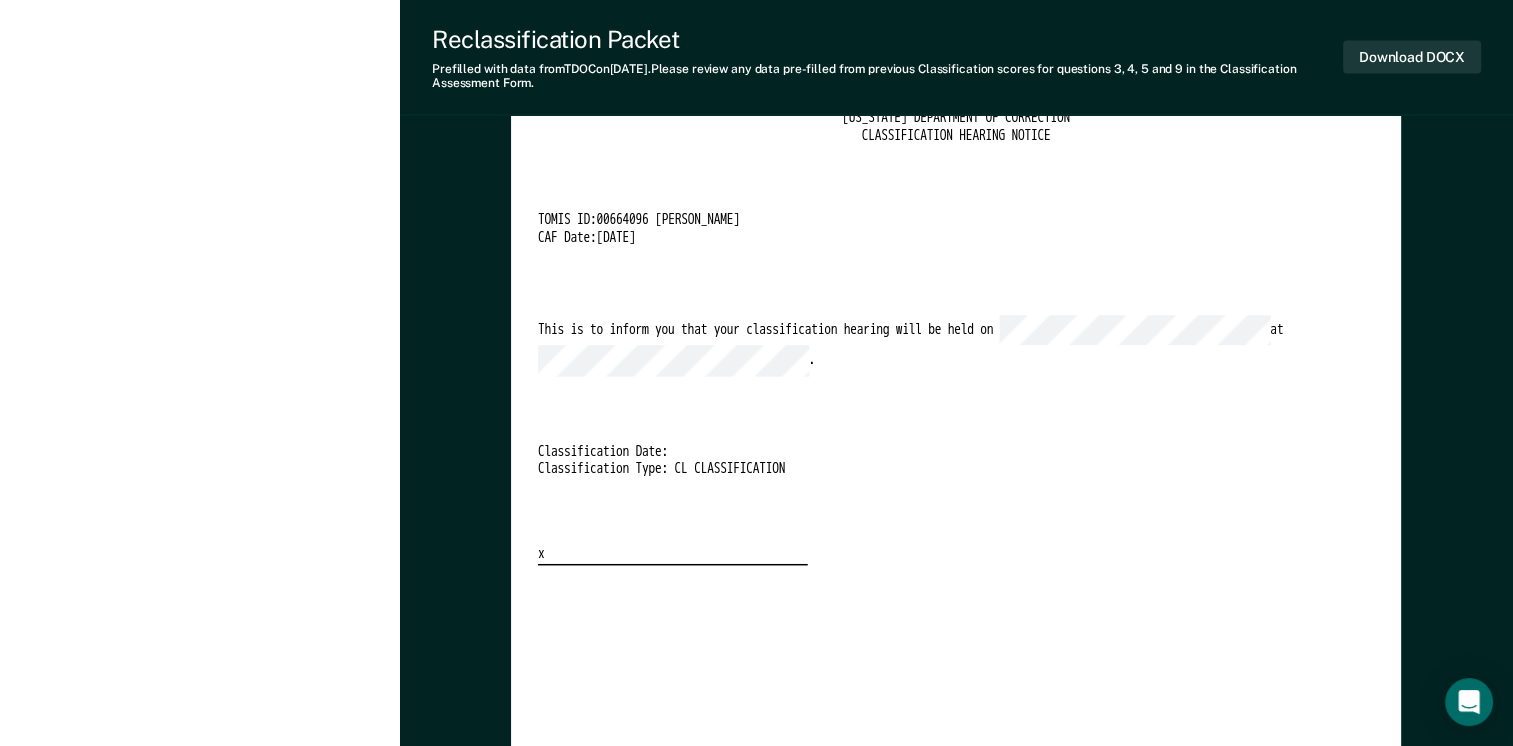 scroll, scrollTop: 3500, scrollLeft: 0, axis: vertical 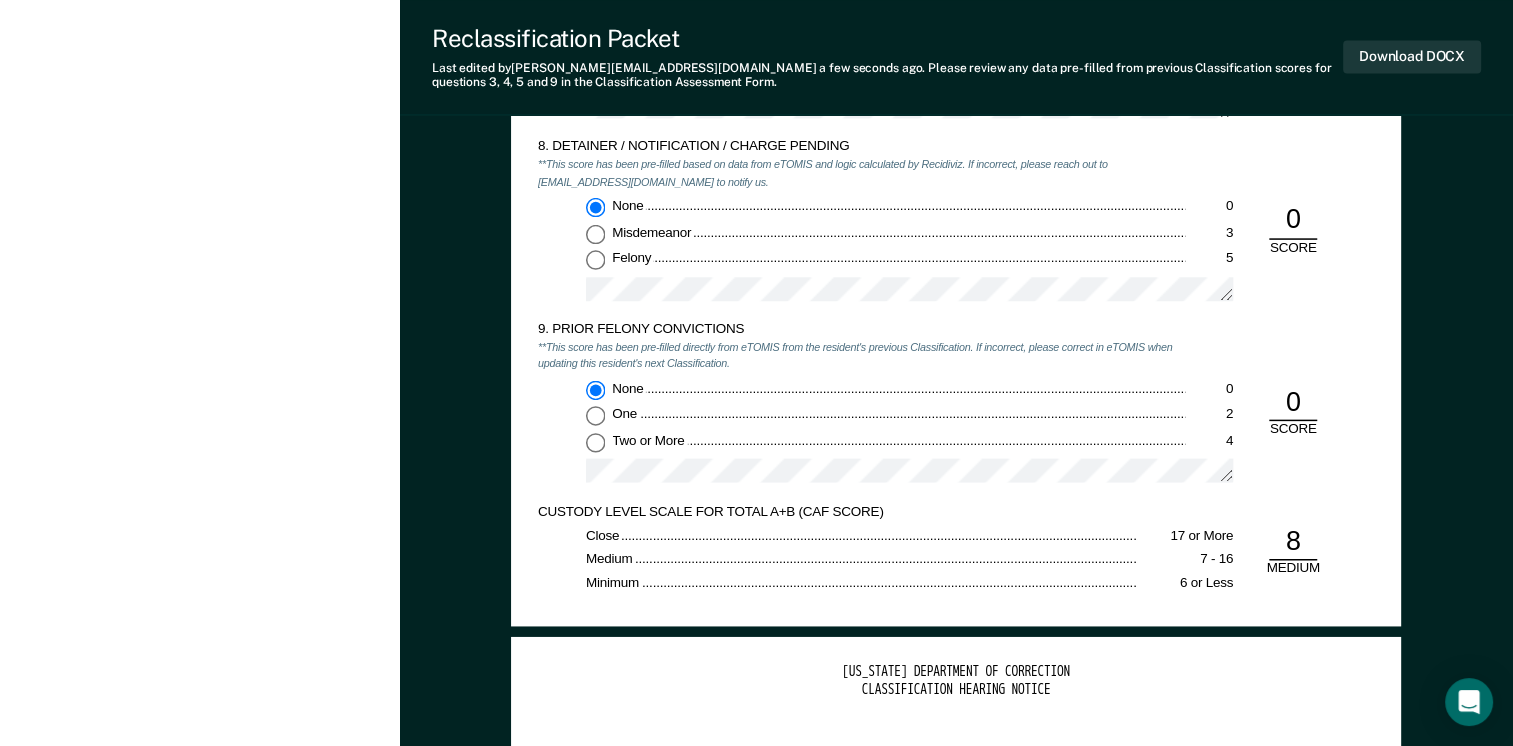 click on "Close 17 or More Medium 7 - 16 Minimum 6 or Less" at bounding box center (861, 559) 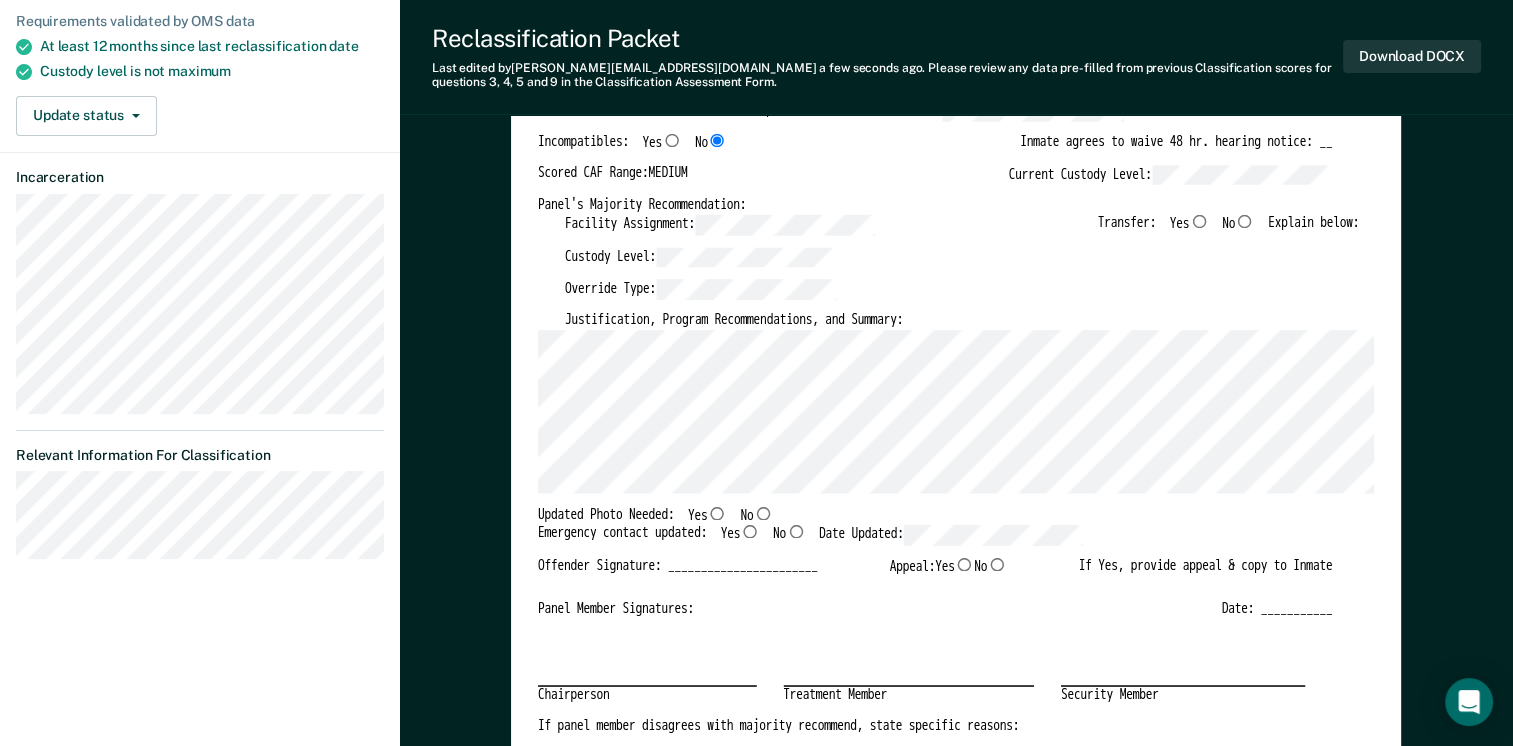 scroll, scrollTop: 200, scrollLeft: 0, axis: vertical 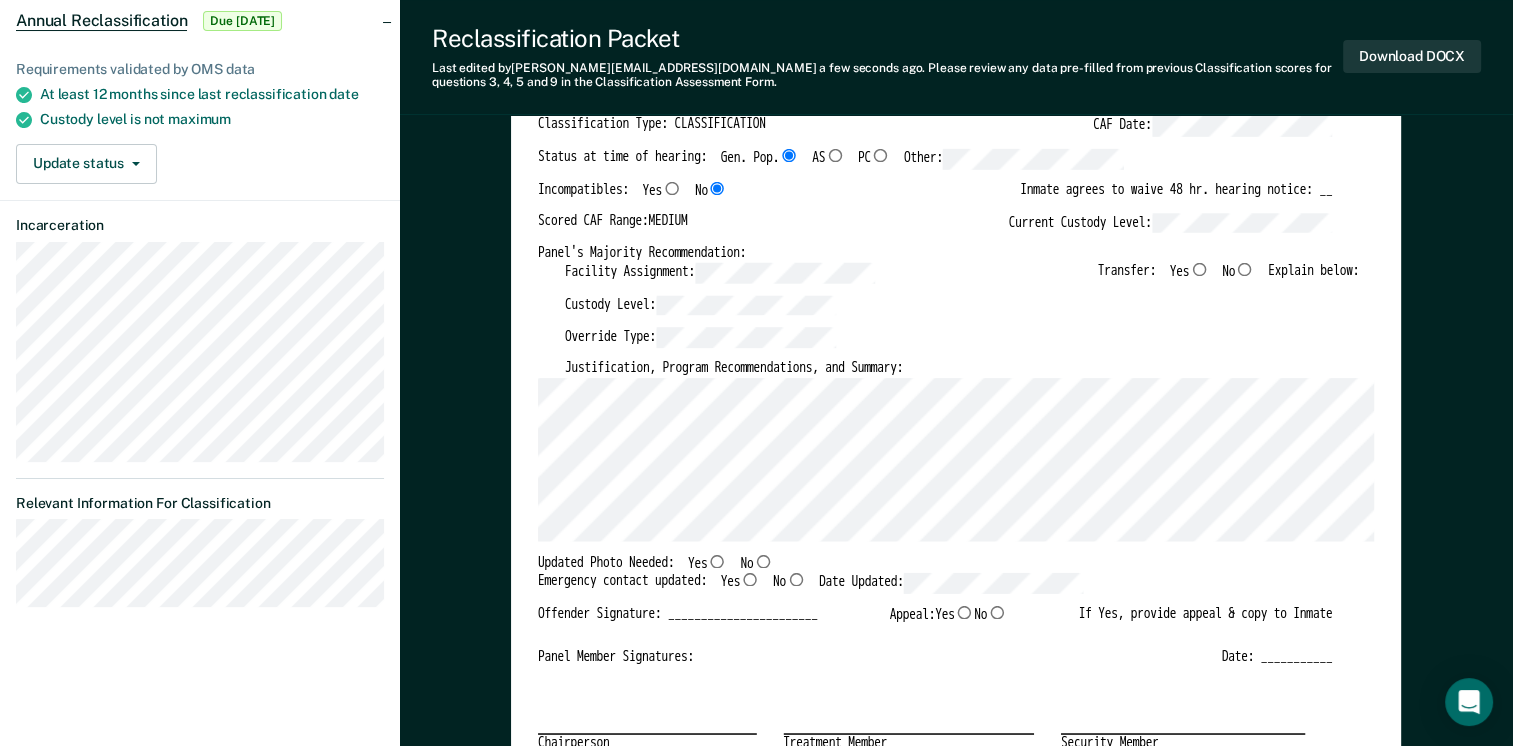 click on "No" at bounding box center (1244, 268) 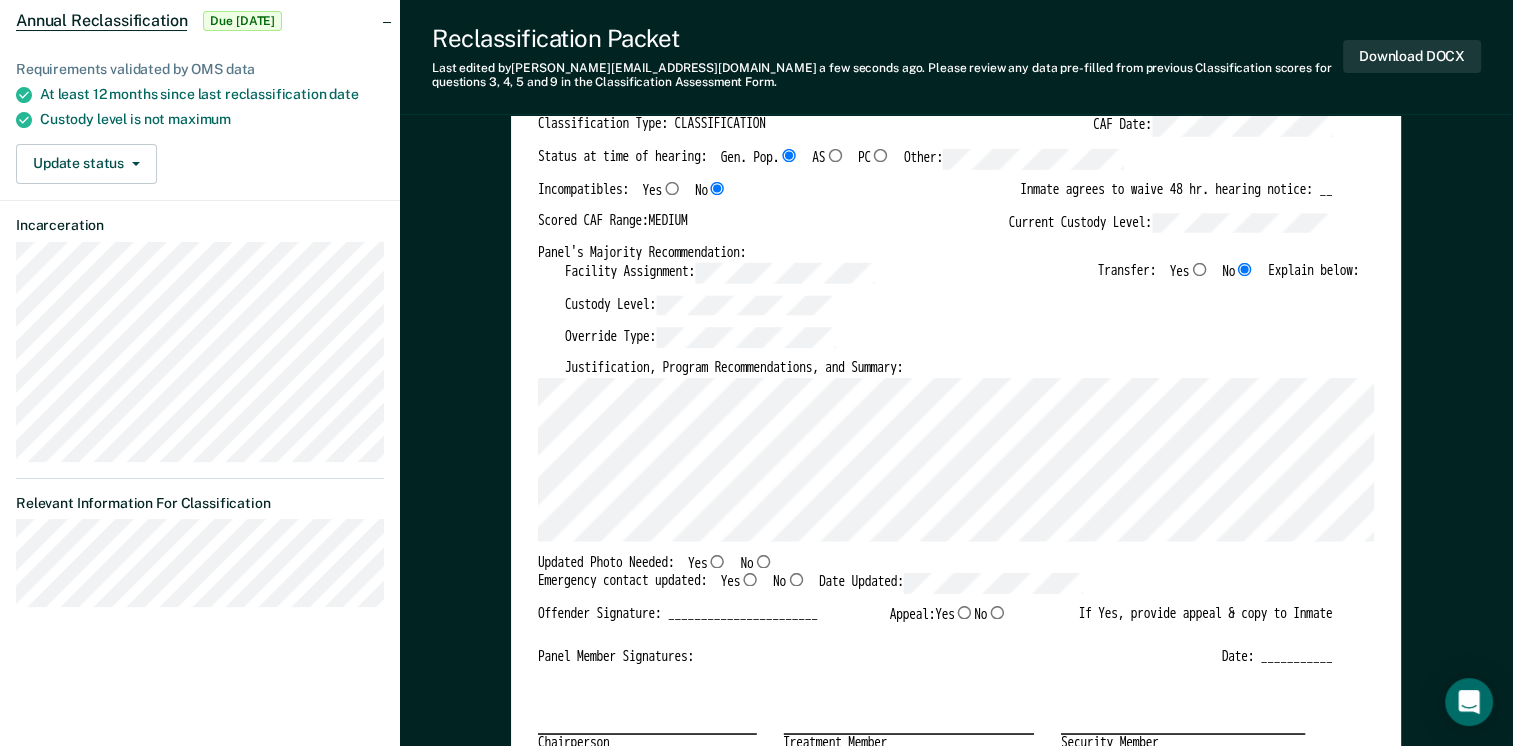 type on "x" 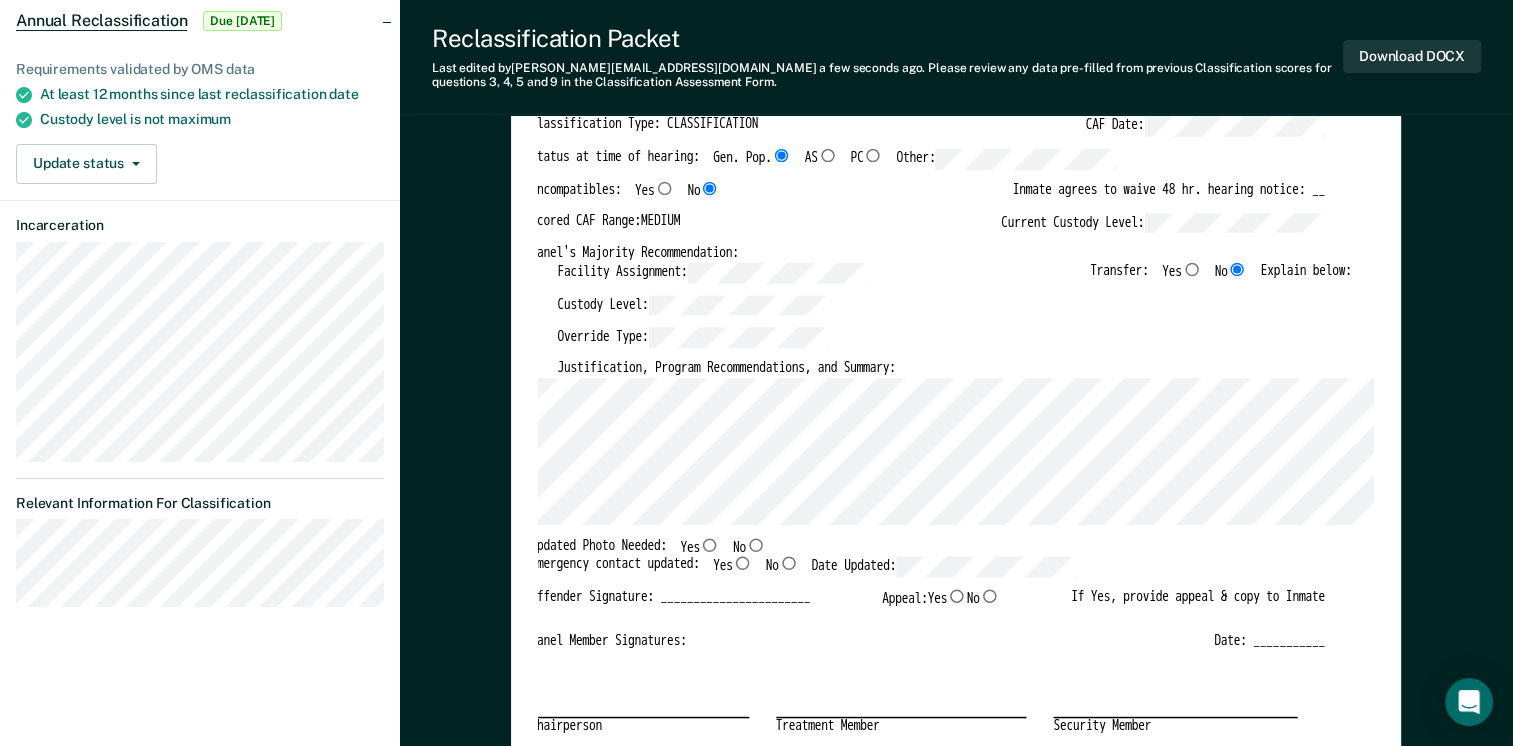 scroll, scrollTop: 0, scrollLeft: 10, axis: horizontal 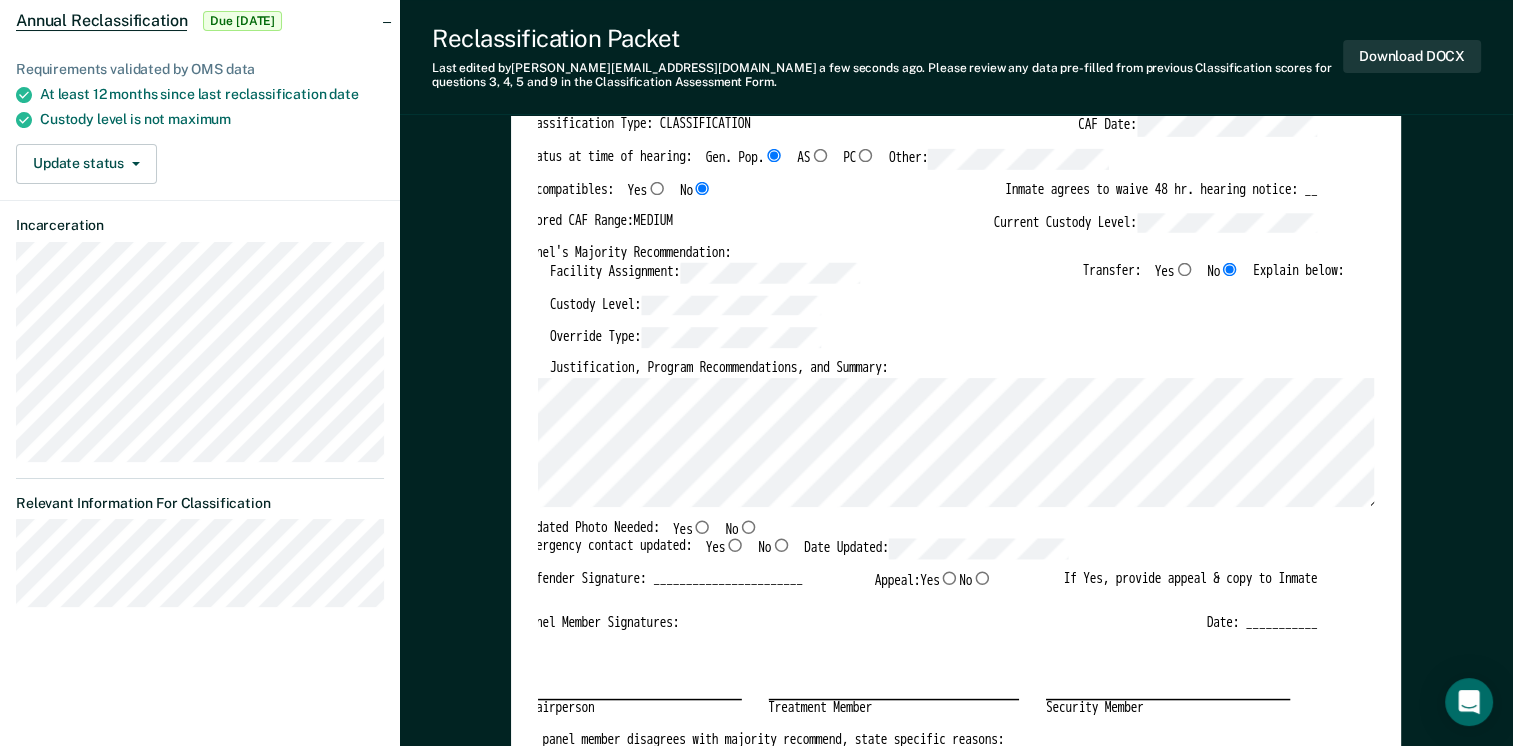 click on "No" at bounding box center [748, 525] 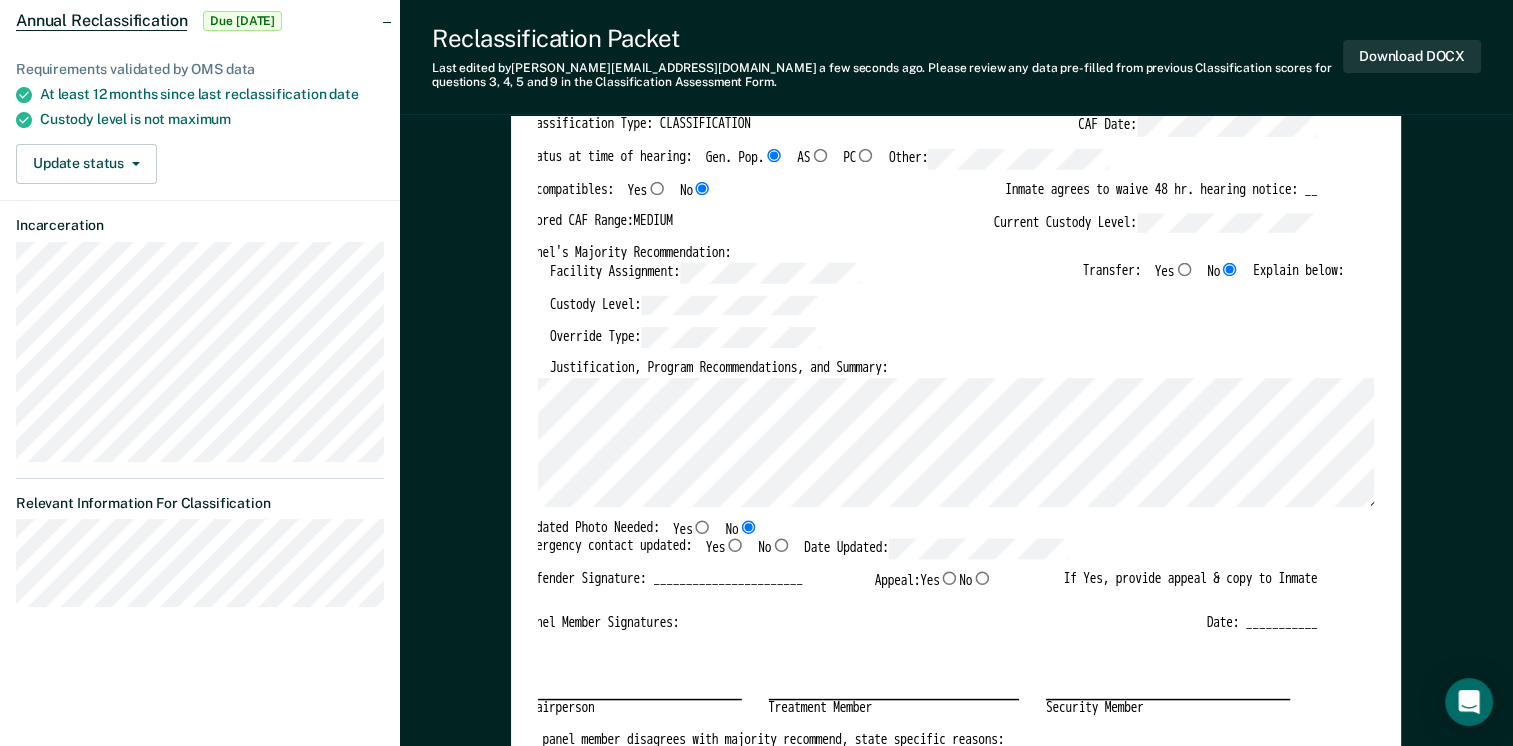 type on "x" 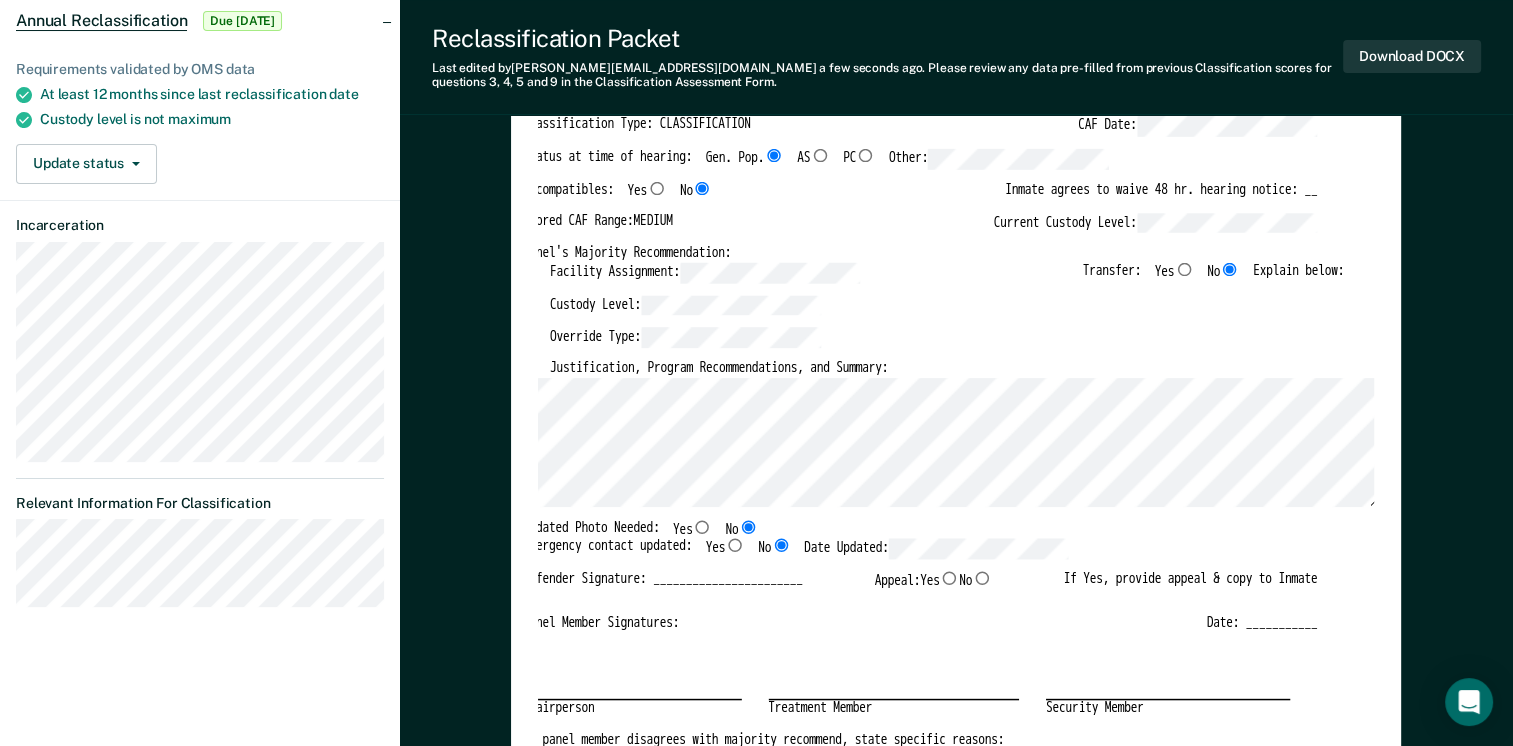 type on "x" 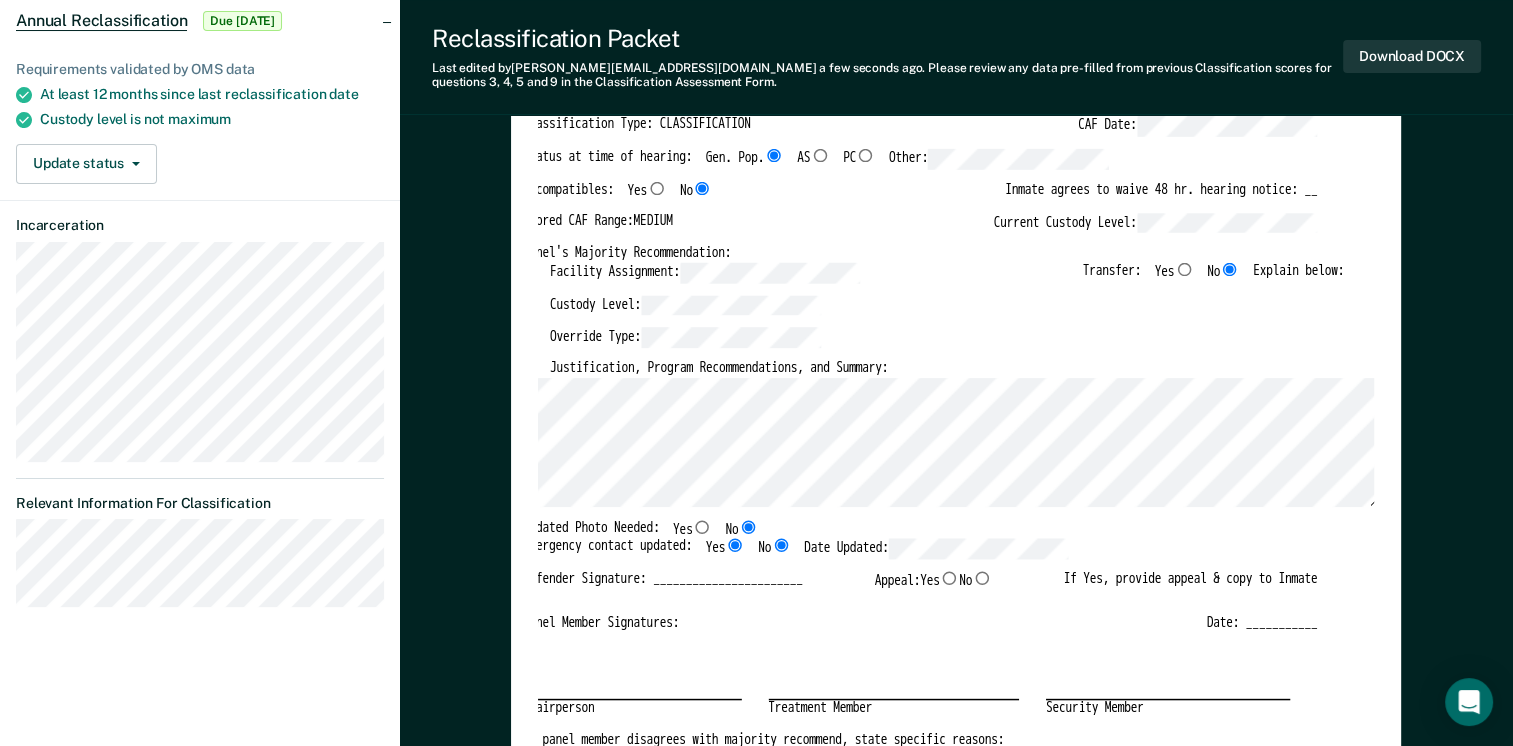 type on "x" 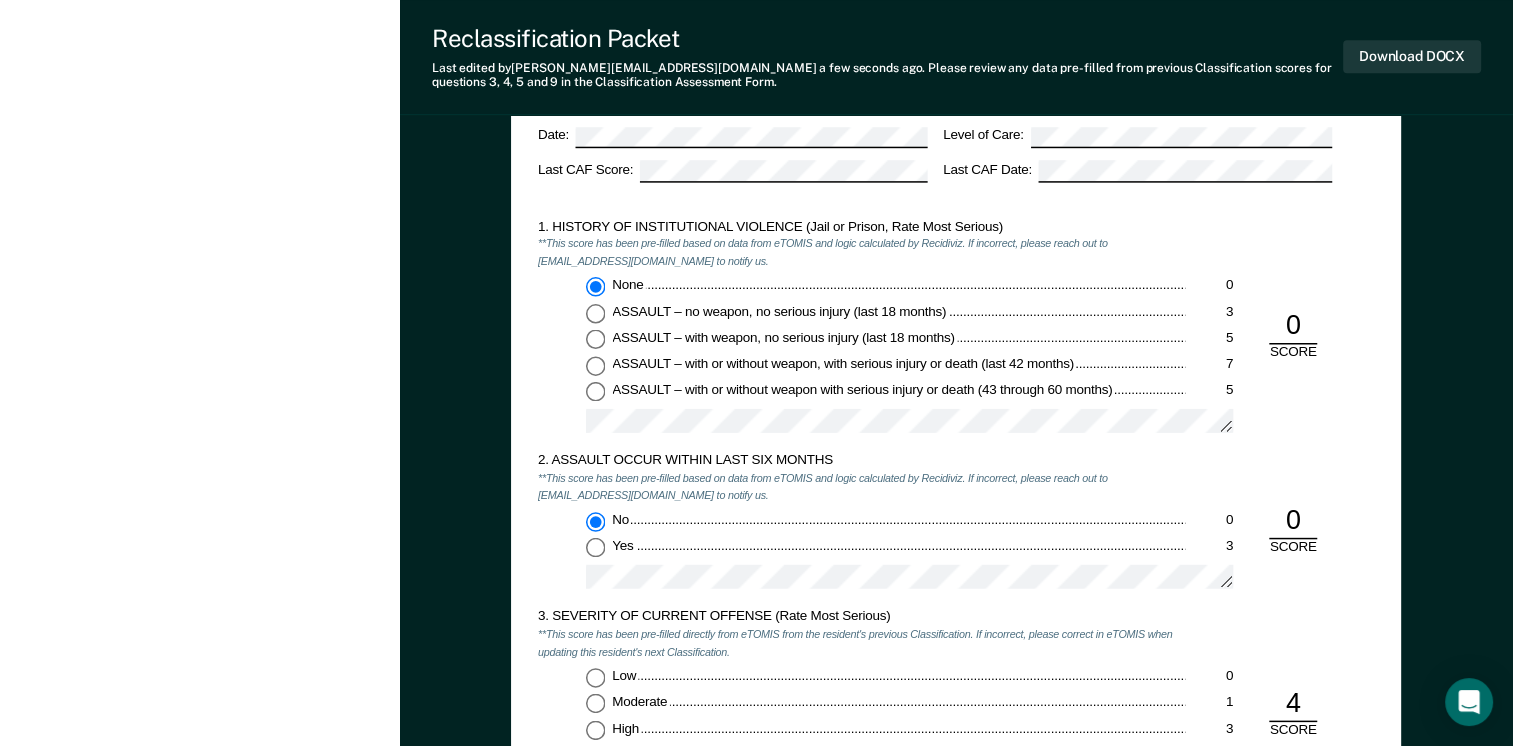 scroll, scrollTop: 1500, scrollLeft: 0, axis: vertical 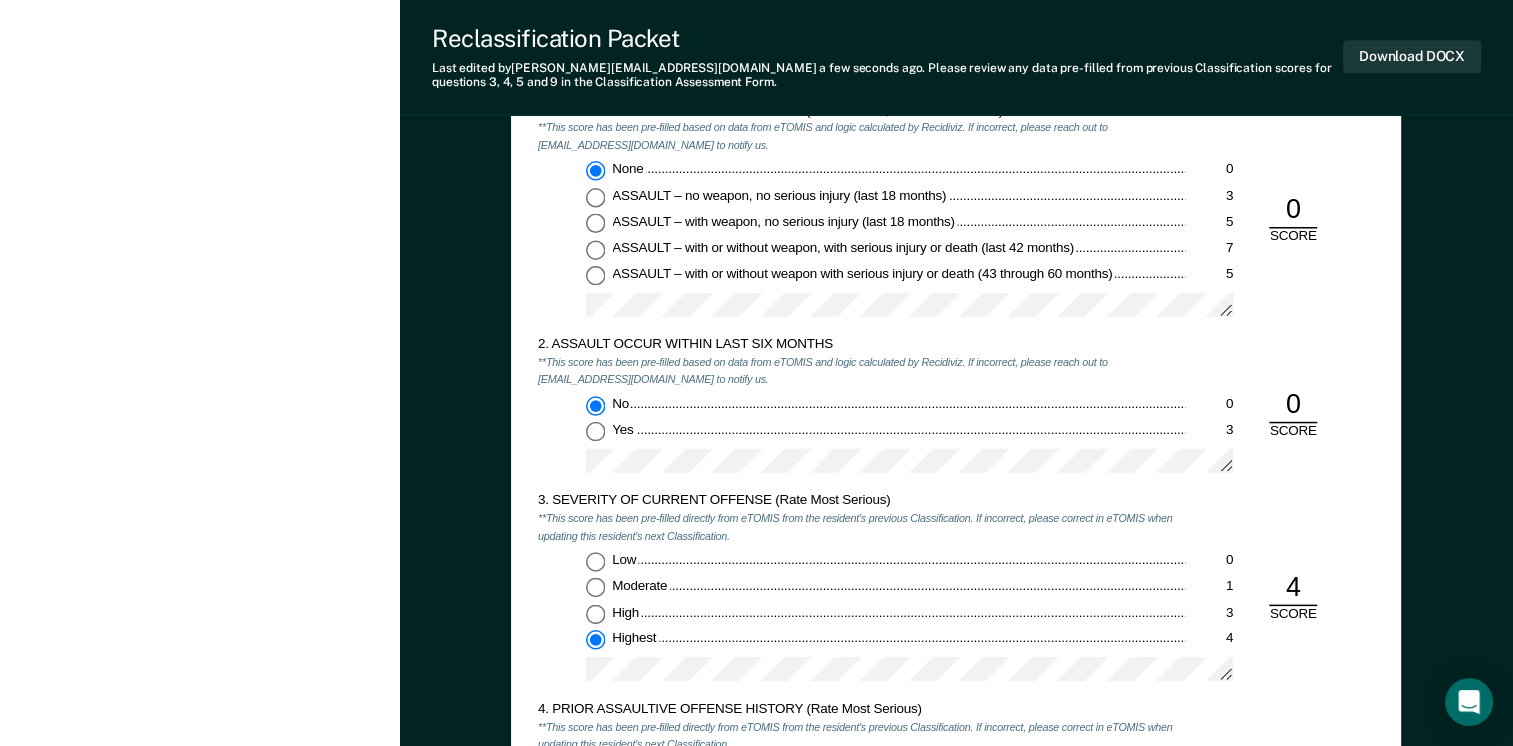 click on "2. ASSAULT OCCUR WITHIN LAST SIX MONTHS **This score has been pre-filled based on data from eTOMIS and logic calculated by Recidiviz. If incorrect, please reach out to [EMAIL_ADDRESS][DOMAIN_NAME] to notify us. No 0 Yes 3 0 SCORE" at bounding box center [956, 414] 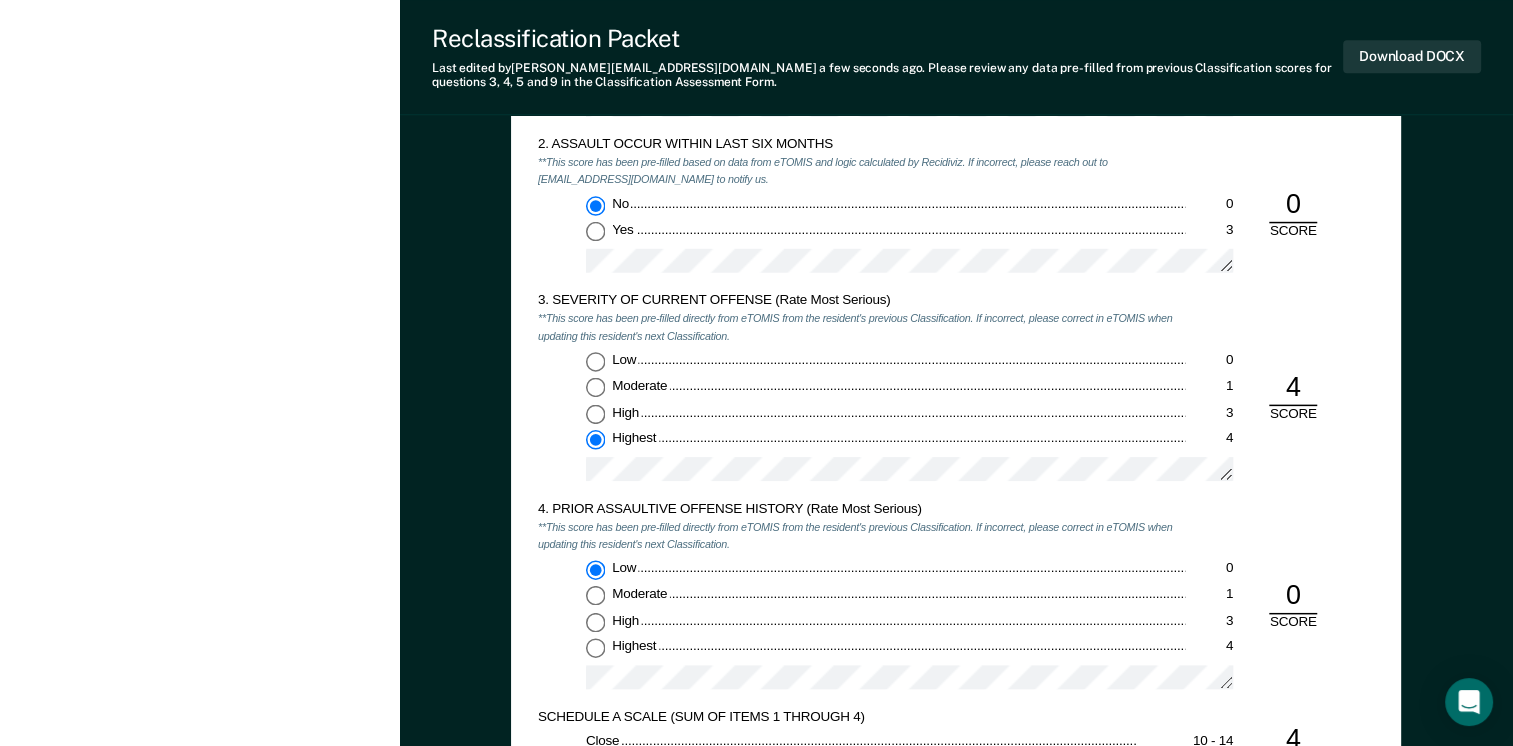 scroll, scrollTop: 1800, scrollLeft: 0, axis: vertical 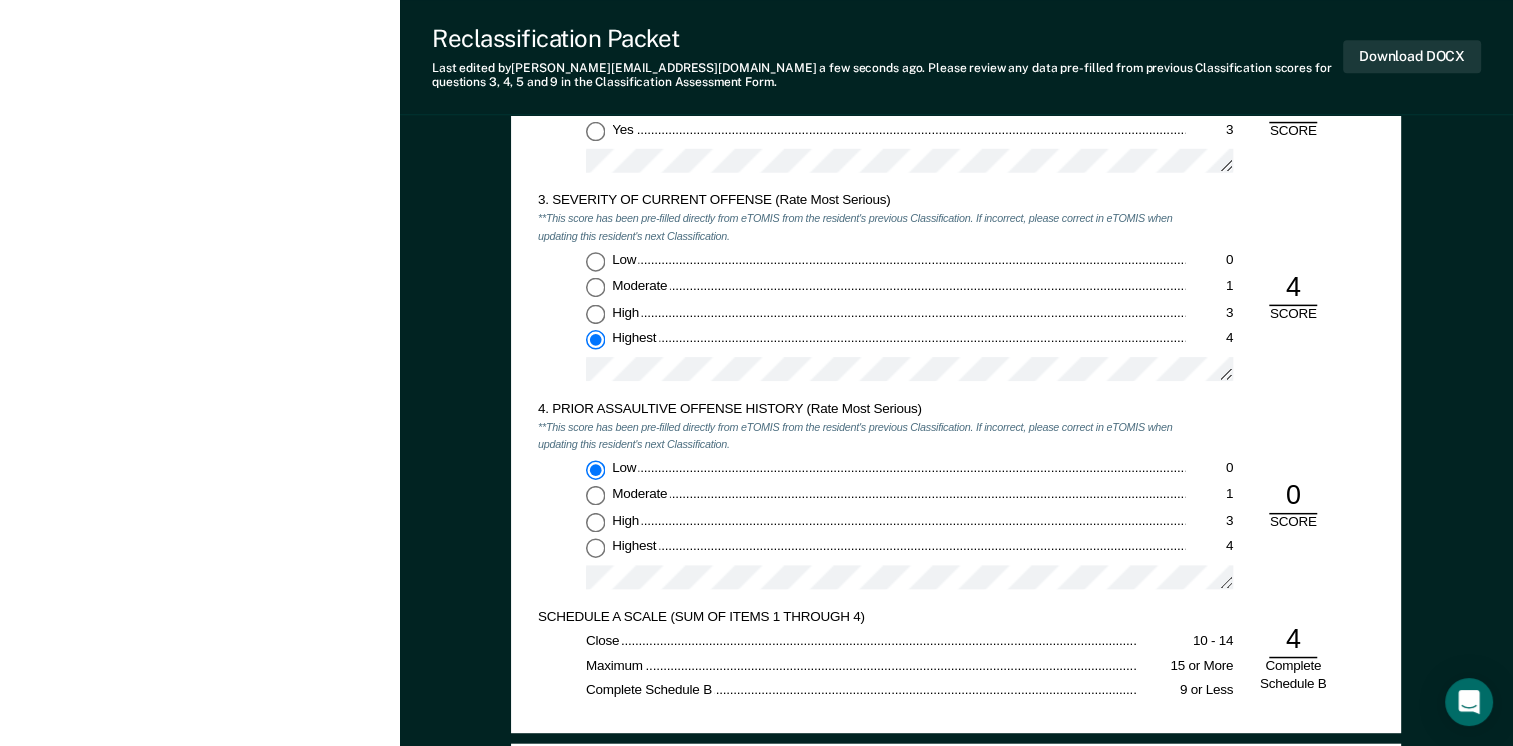 drag, startPoint x: 1389, startPoint y: 278, endPoint x: 1179, endPoint y: 349, distance: 221.67769 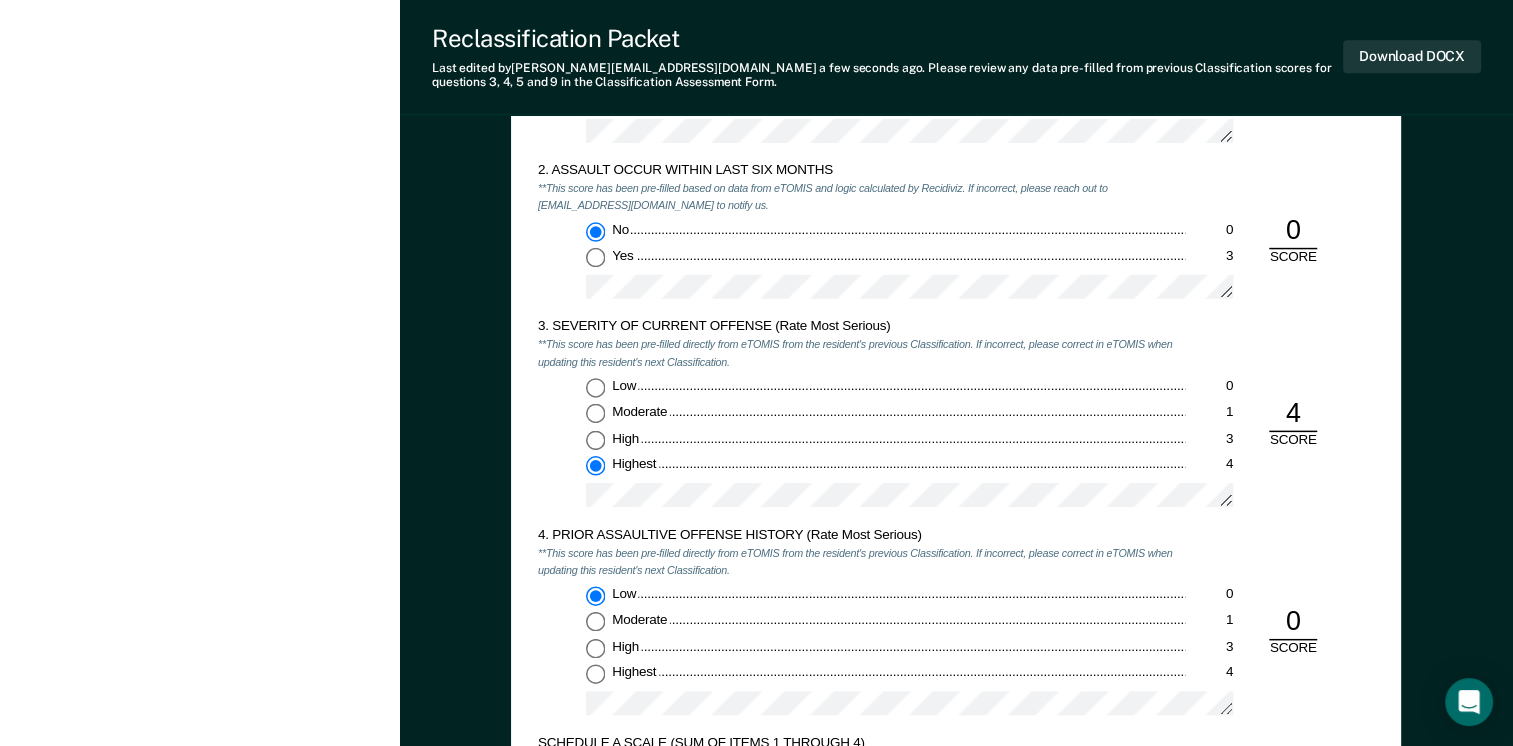 scroll, scrollTop: 1700, scrollLeft: 0, axis: vertical 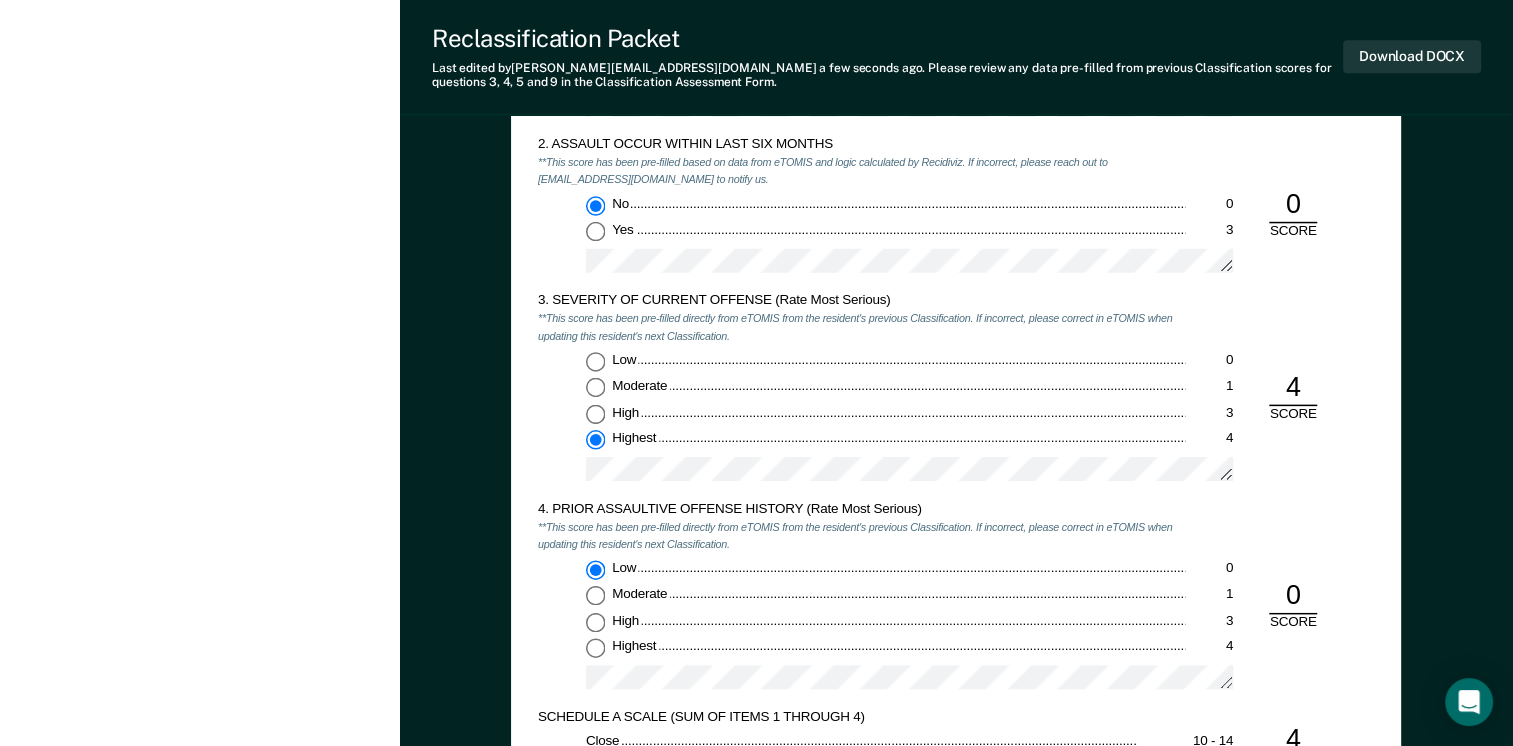 click on "Moderate" at bounding box center [898, 595] 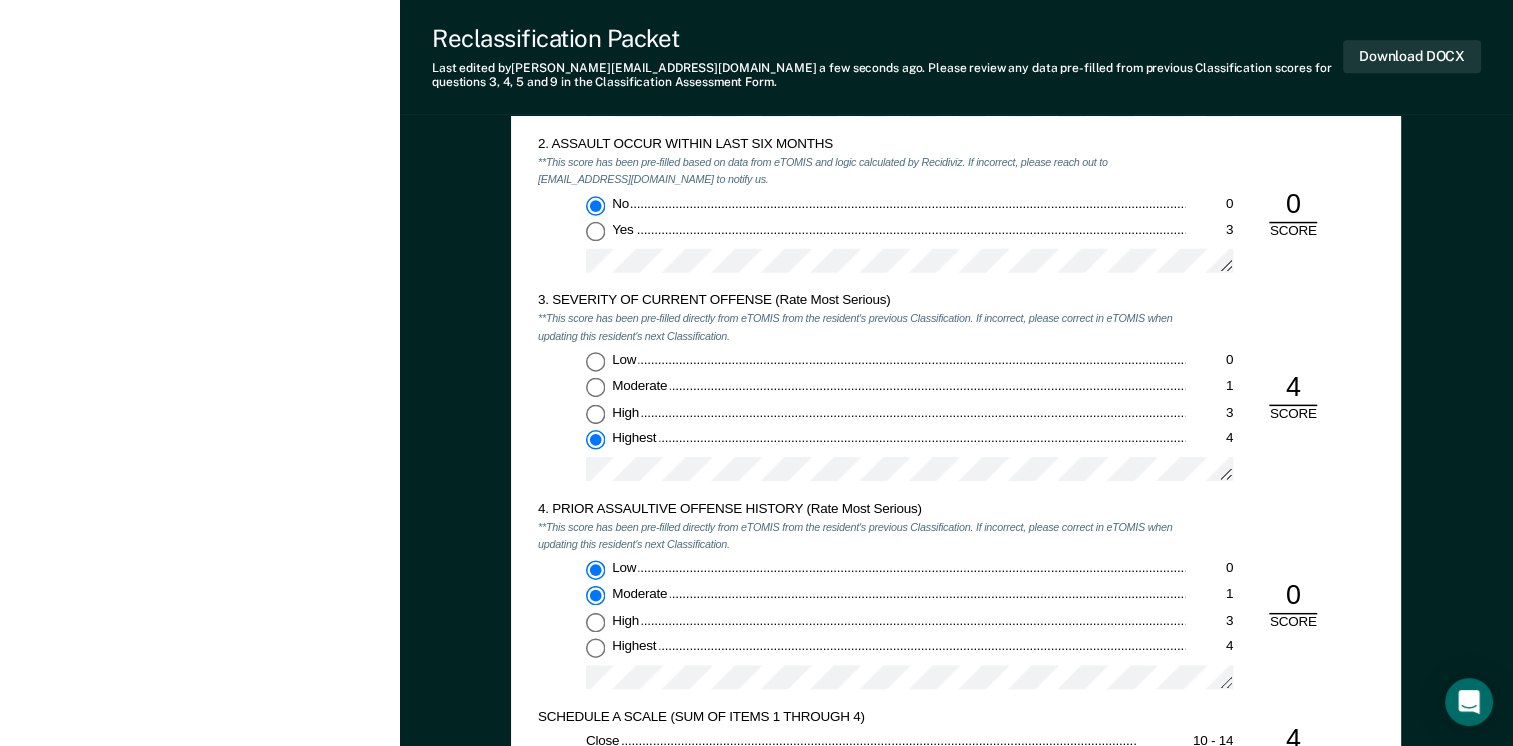 type on "x" 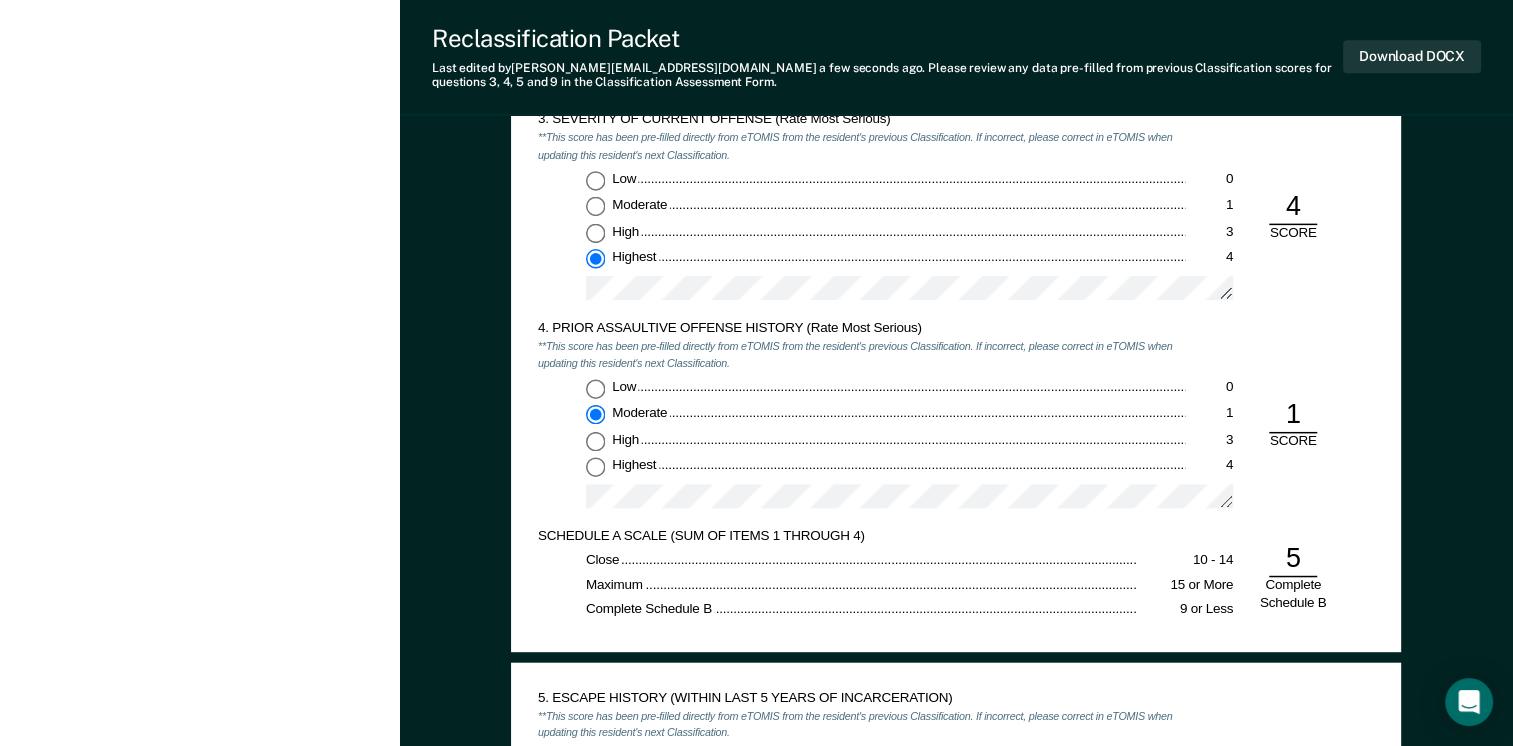 scroll, scrollTop: 1900, scrollLeft: 0, axis: vertical 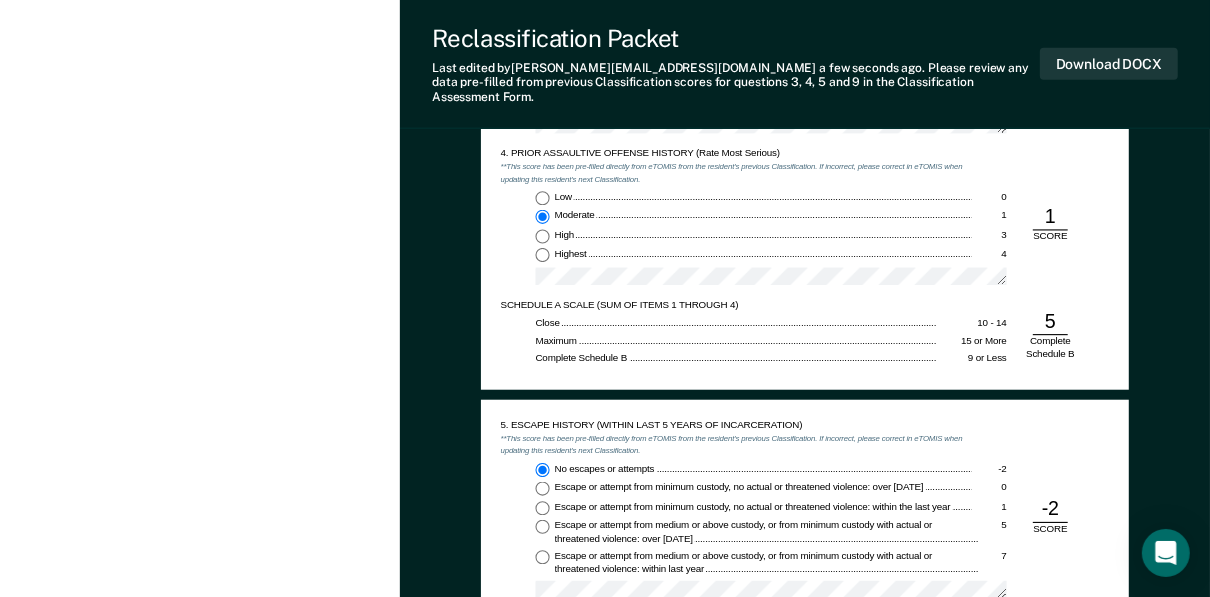 click on "Highest 4" at bounding box center [543, 256] 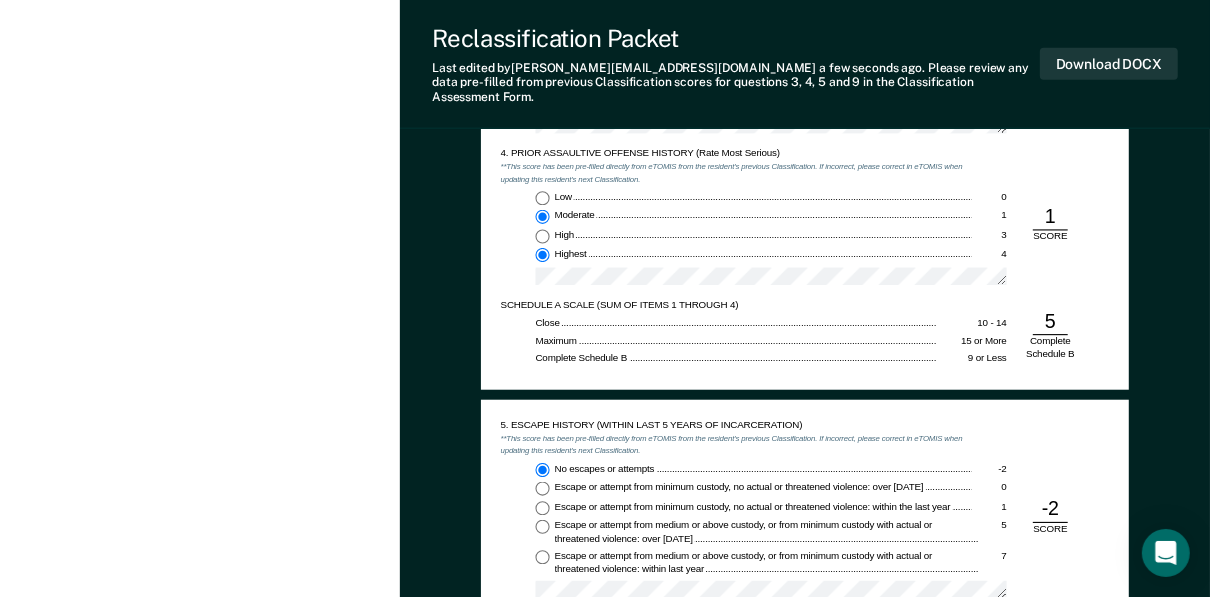 type on "x" 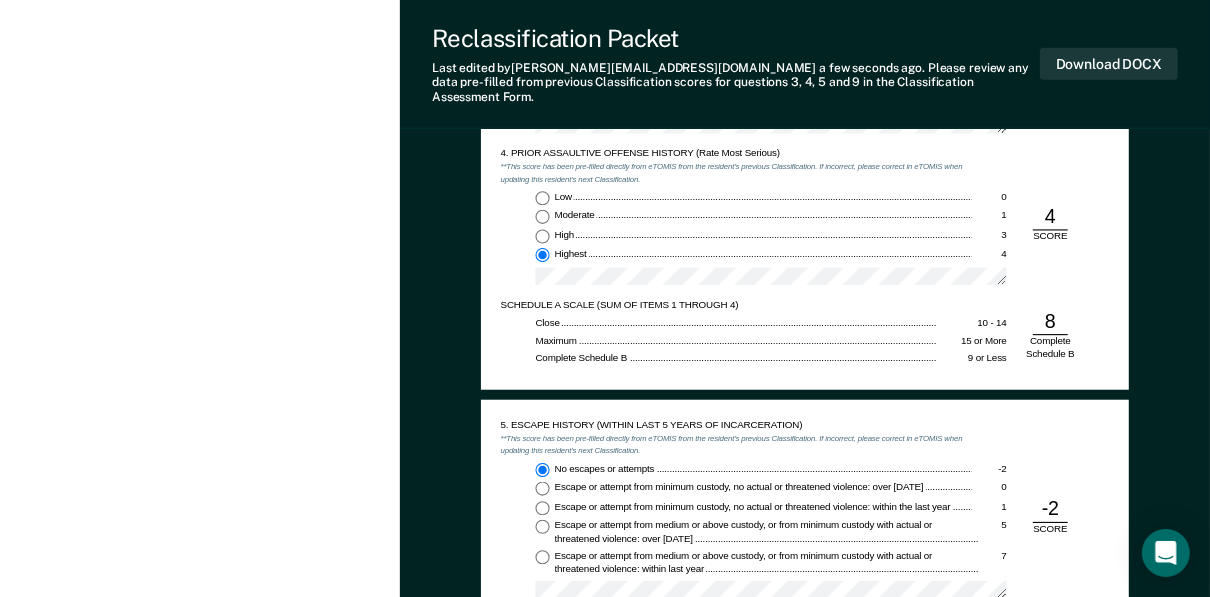 click on "Low 0" at bounding box center (543, 198) 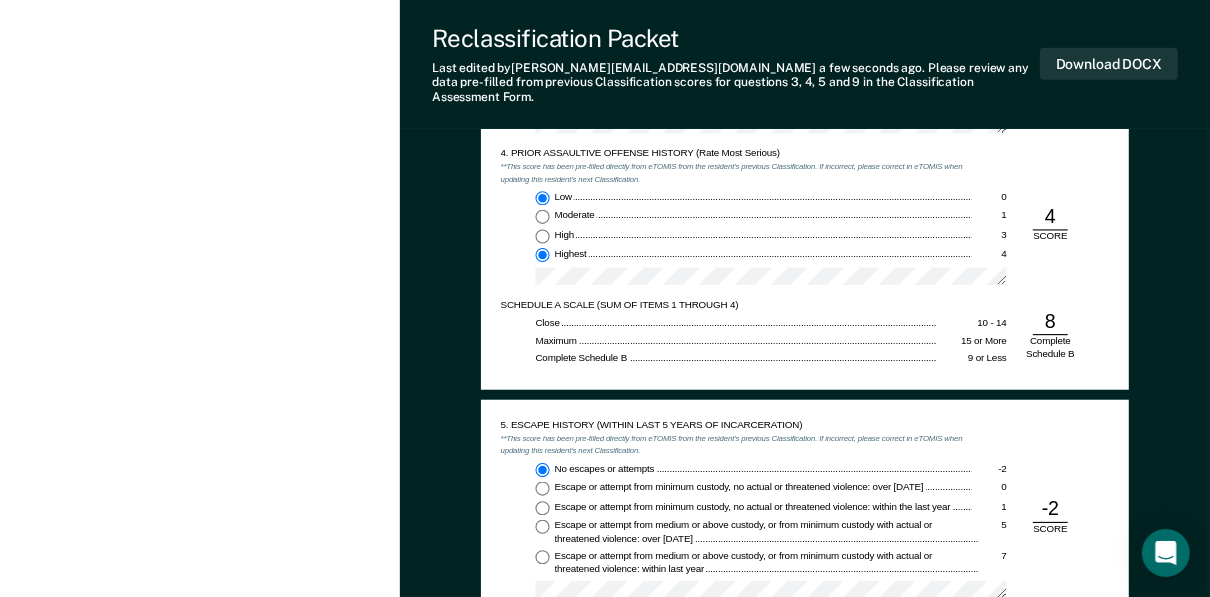 radio on "false" 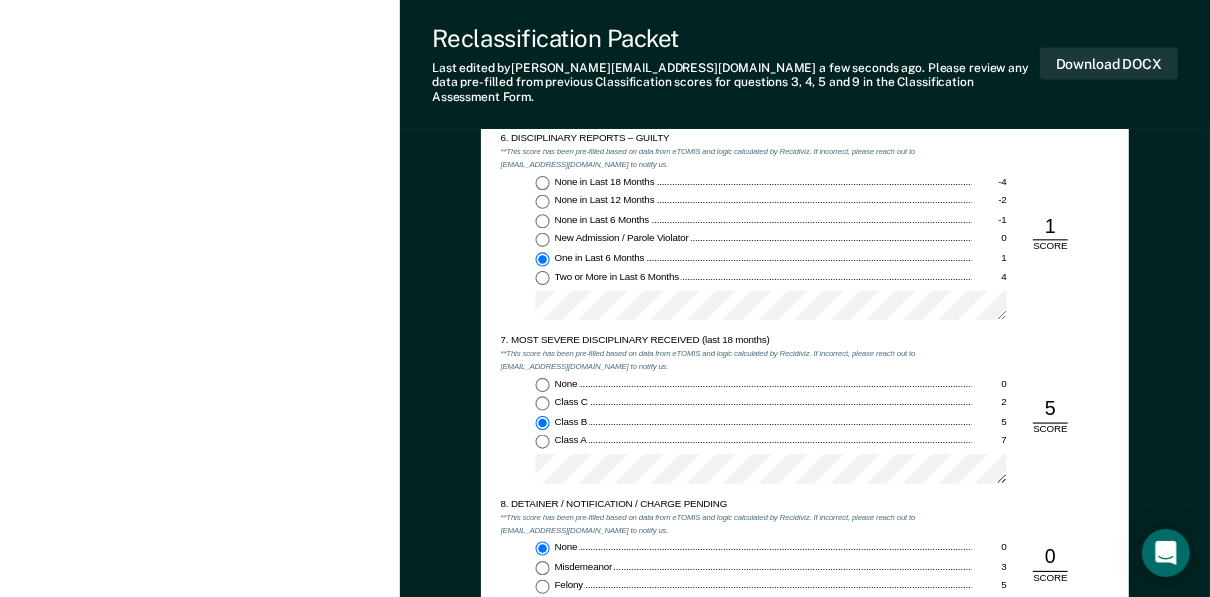 scroll, scrollTop: 2080, scrollLeft: 0, axis: vertical 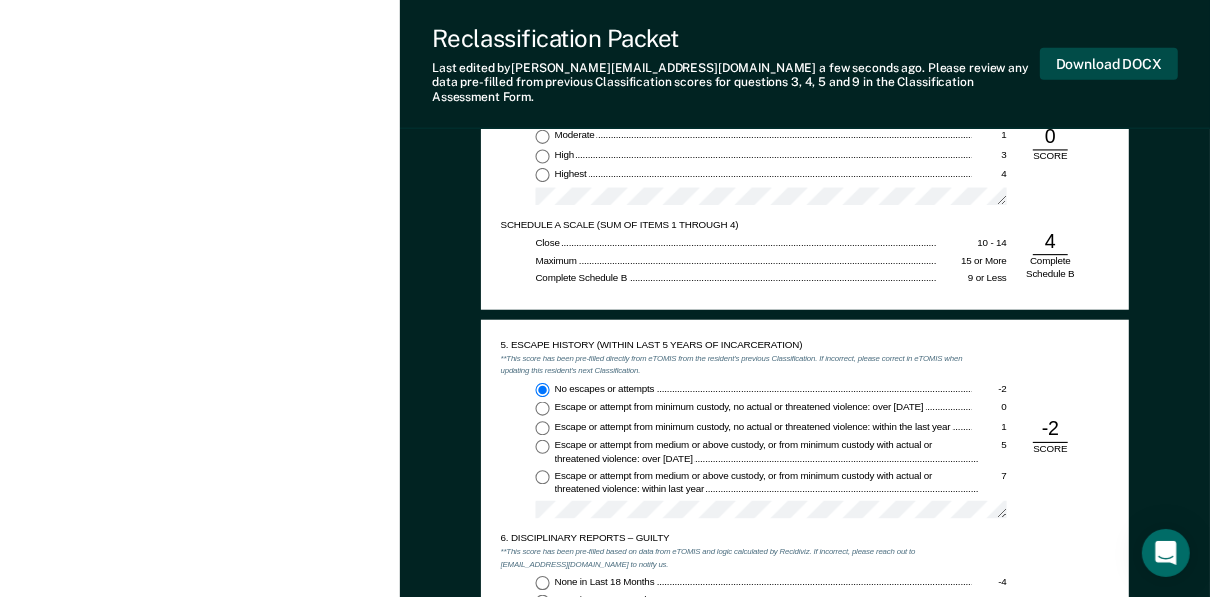 click on "Download DOCX" at bounding box center [1109, 64] 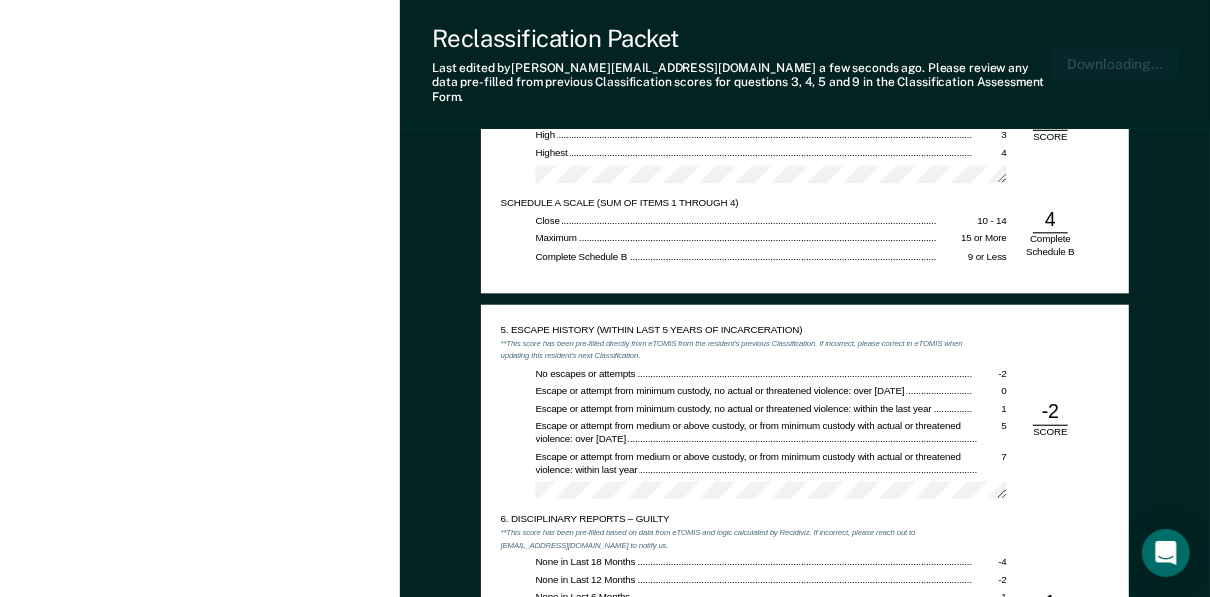 scroll, scrollTop: 0, scrollLeft: 3, axis: horizontal 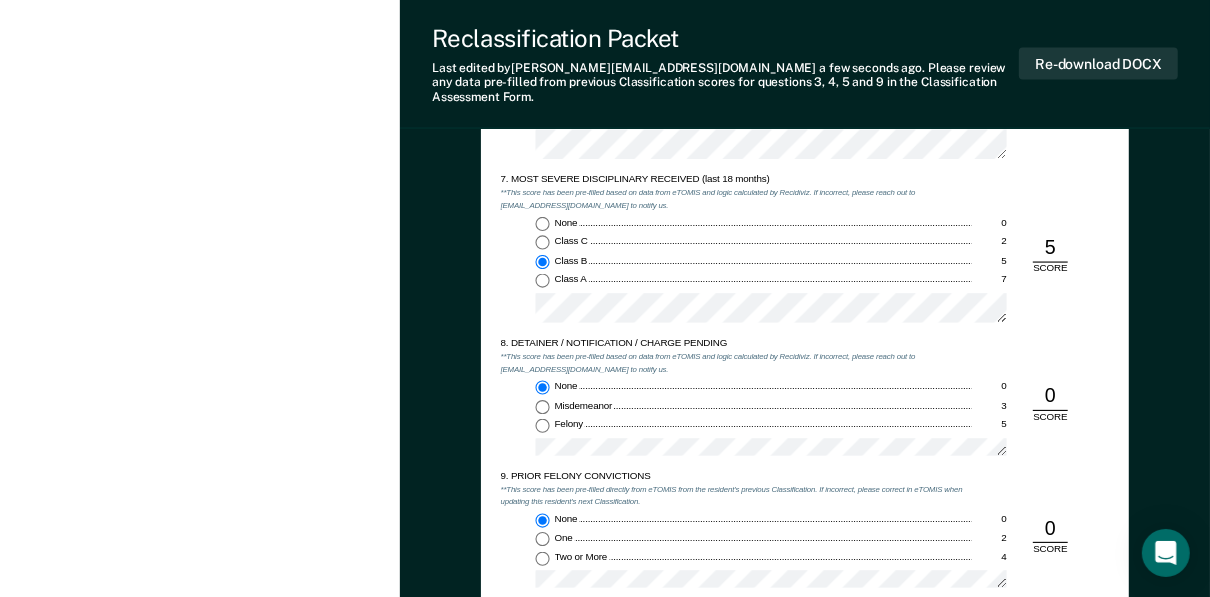 click on "[US_STATE] DEPARTMENT OF CORRECTION OFFENDER CLASSIFICATION SUMMARY TOMIS ID:  Offender Name:  Institution Name:  Classification Type: CLASSIFICATION CAF Date:  Status at time of hearing: Gen. Pop. AS PC Other:   Incompatibles: Yes No Inmate agrees to waive 48 hr. hearing notice: __ Scored CAF Range: MEDIUM Current Custody Level:  Panel's Majority Recommendation: Facility Assignment: Transfer: Yes No Explain below: Custody Level:  Override Type:  Justification, Program Recommendations, and Summary: Updated Photo Needed: Yes No Emergency contact updated: Yes No Date Updated:  Offender Signature: _______________________ Appeal: Yes No If Yes, provide appeal & copy to Inmate Panel Member Signatures: Date: ___________ Chairperson Treatment Member Security Member If panel member disagrees with majority recommend, state specific reasons: Approving Authority: Signature Date Approve ___ Deny ___ If denied, reasons include: [US_STATE] DEPARTMENT OF CORRECTION  CLASSIFICATION CUSTODY ASSESSMENT  INSTITUTION:   Name: None" at bounding box center [805, -137] 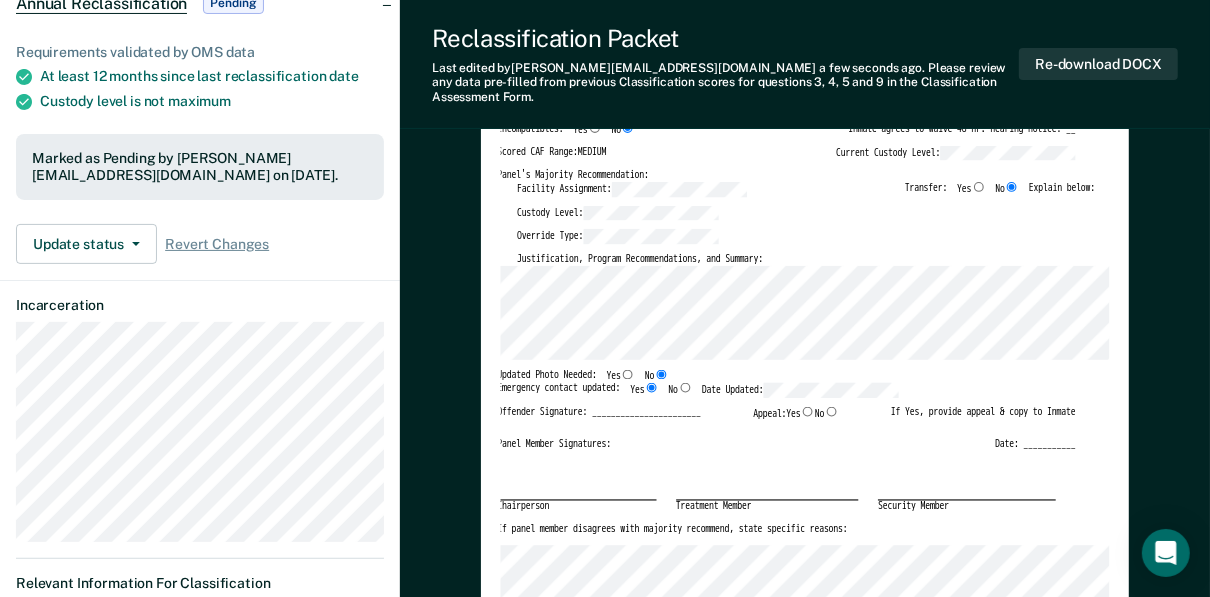 scroll, scrollTop: 0, scrollLeft: 0, axis: both 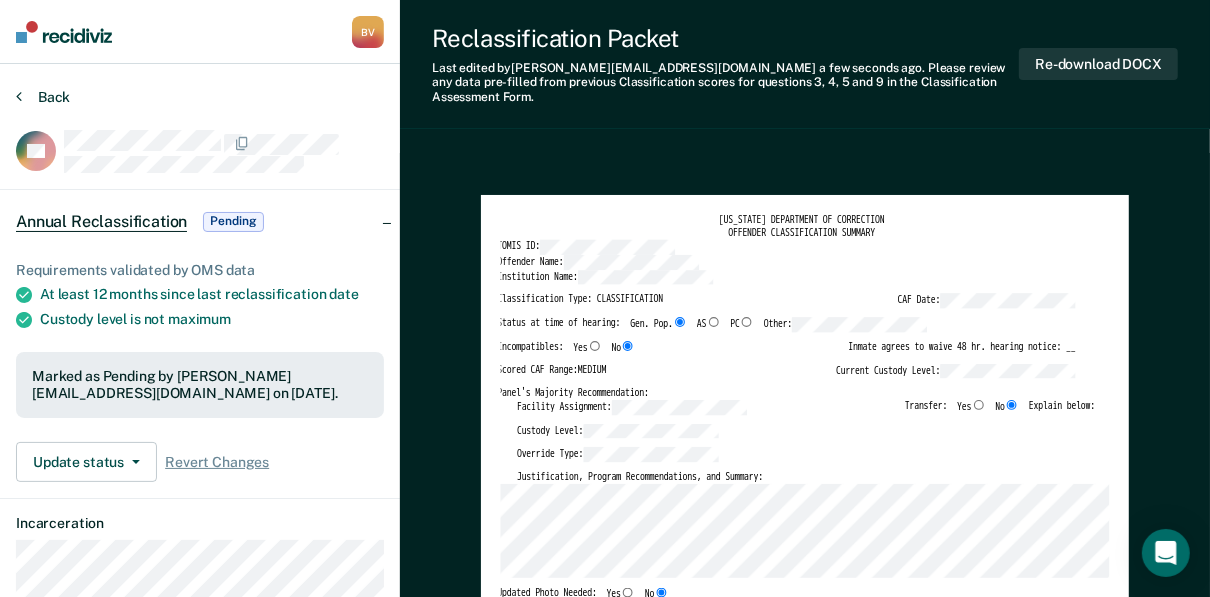 click on "Back" at bounding box center (43, 97) 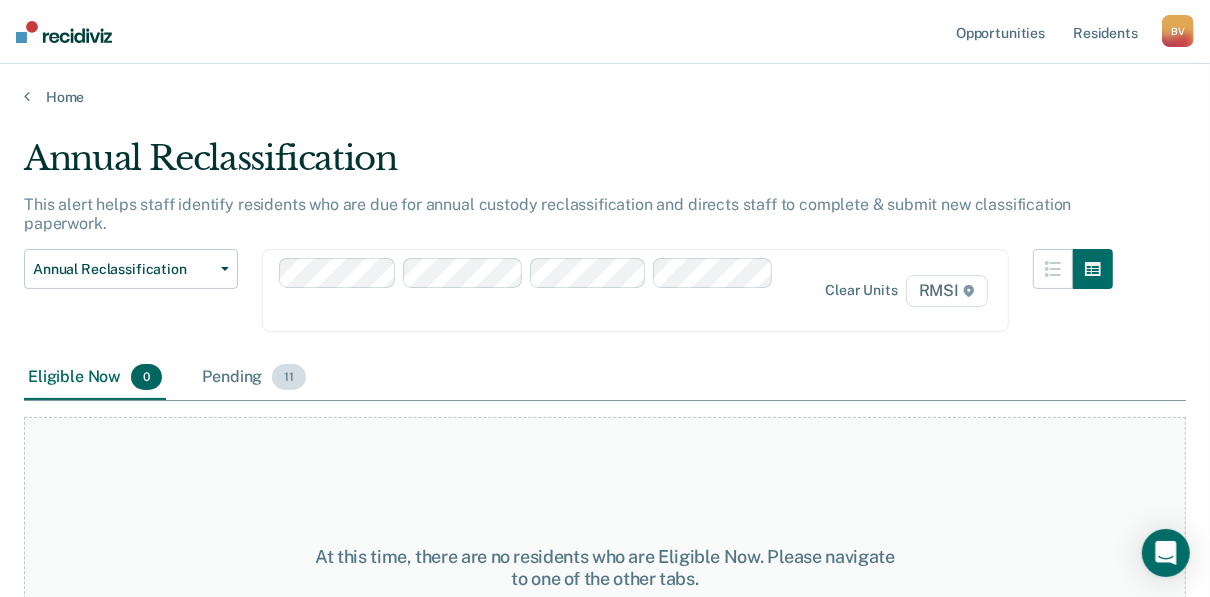 click on "11" at bounding box center (289, 377) 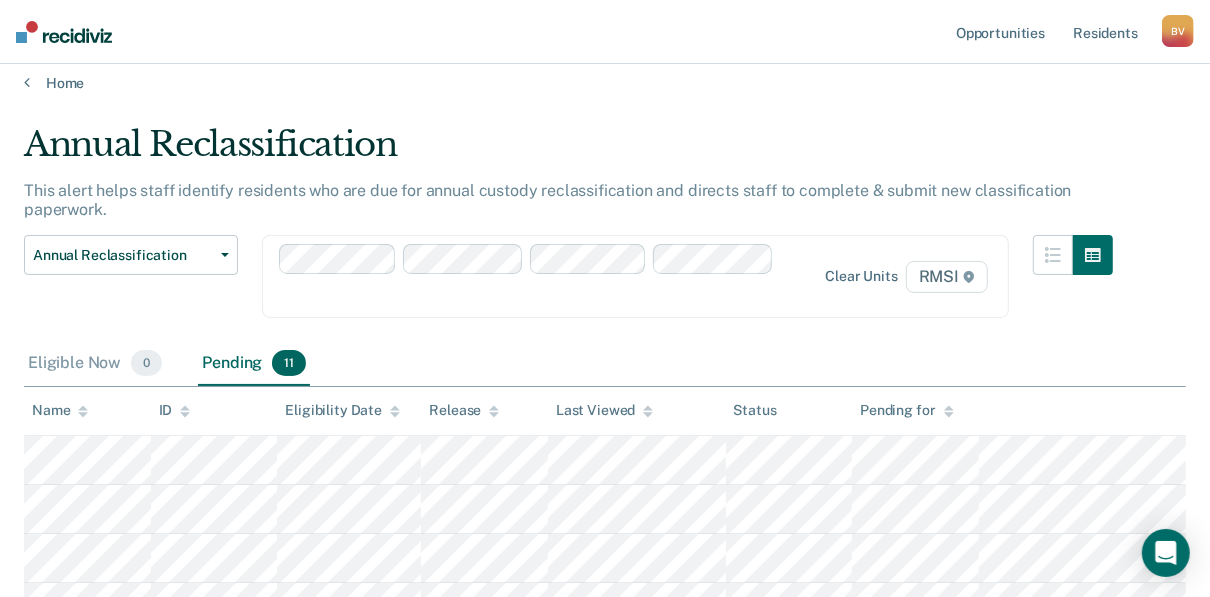scroll, scrollTop: 0, scrollLeft: 0, axis: both 